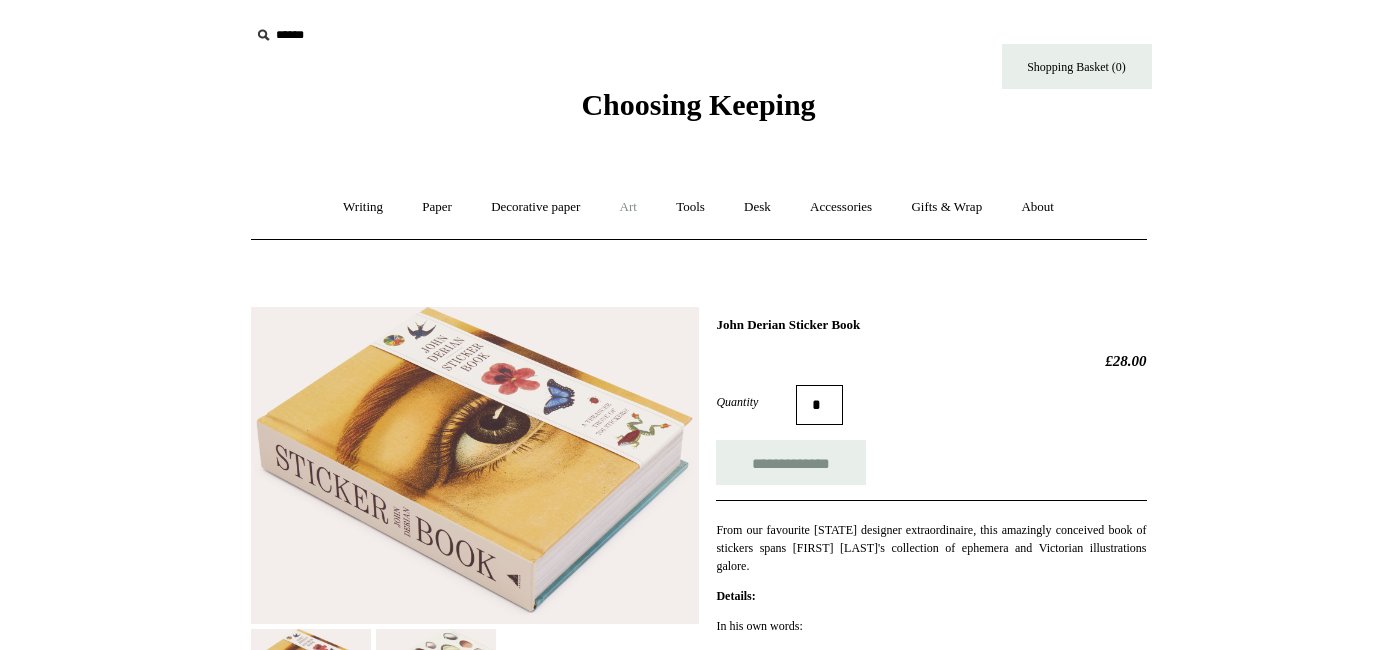 scroll, scrollTop: 0, scrollLeft: 0, axis: both 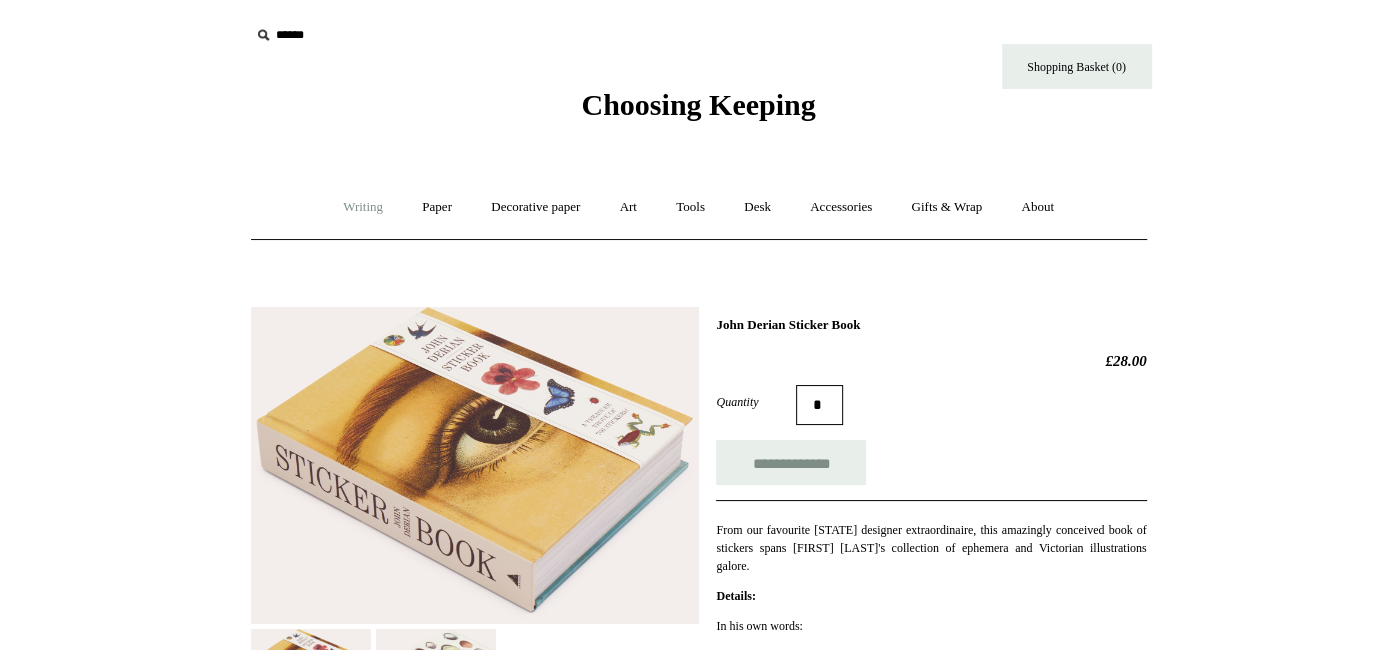 click on "Writing +" at bounding box center [363, 207] 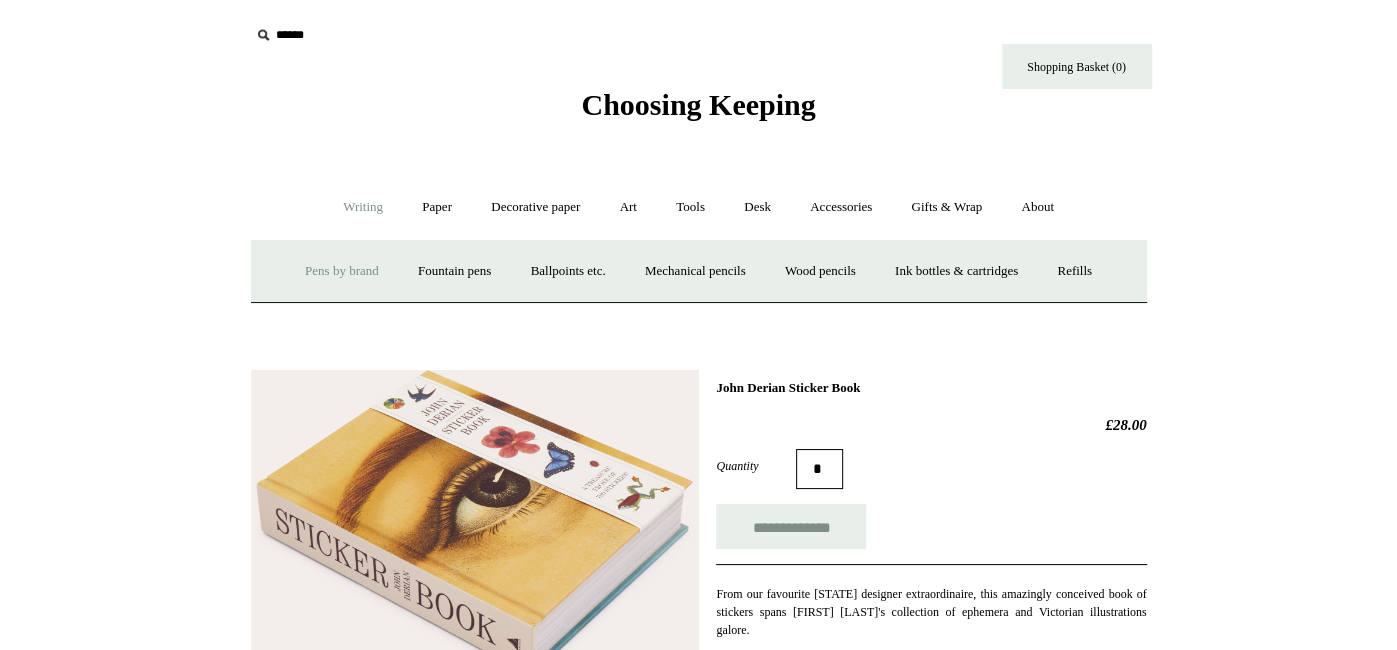 click on "Pens by brand +" at bounding box center (342, 271) 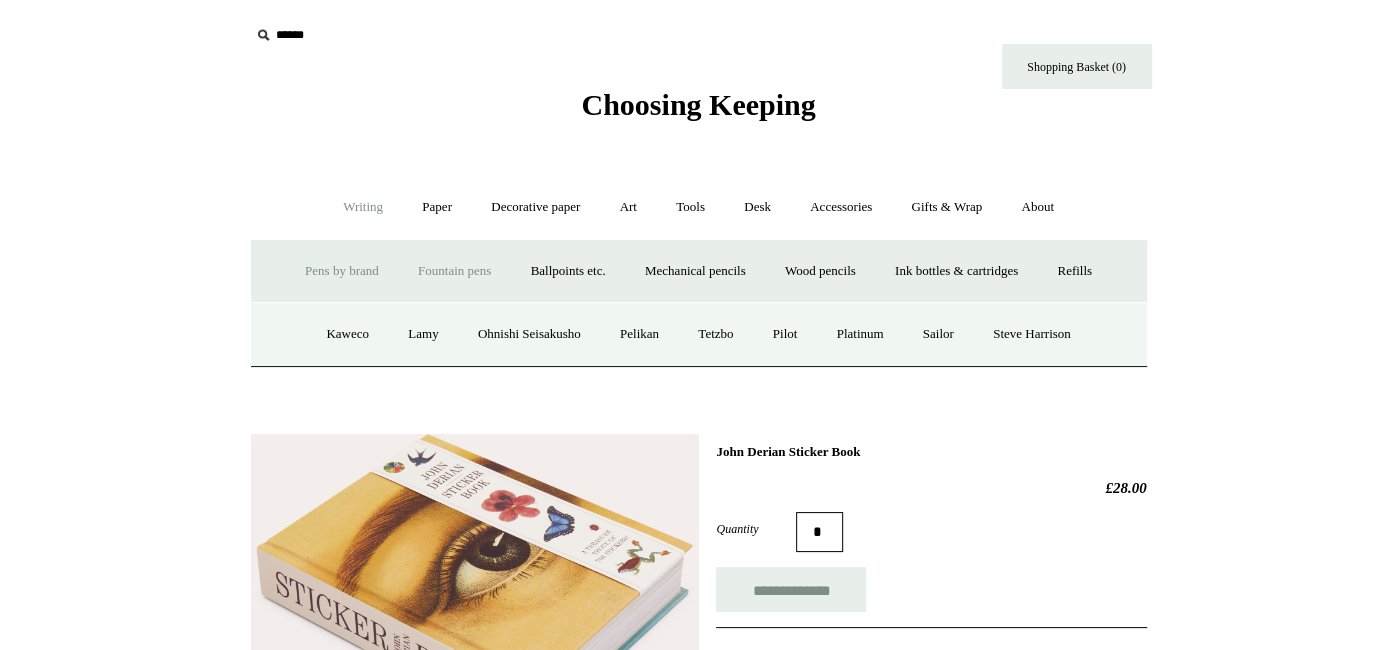 click on "Fountain pens +" at bounding box center (454, 271) 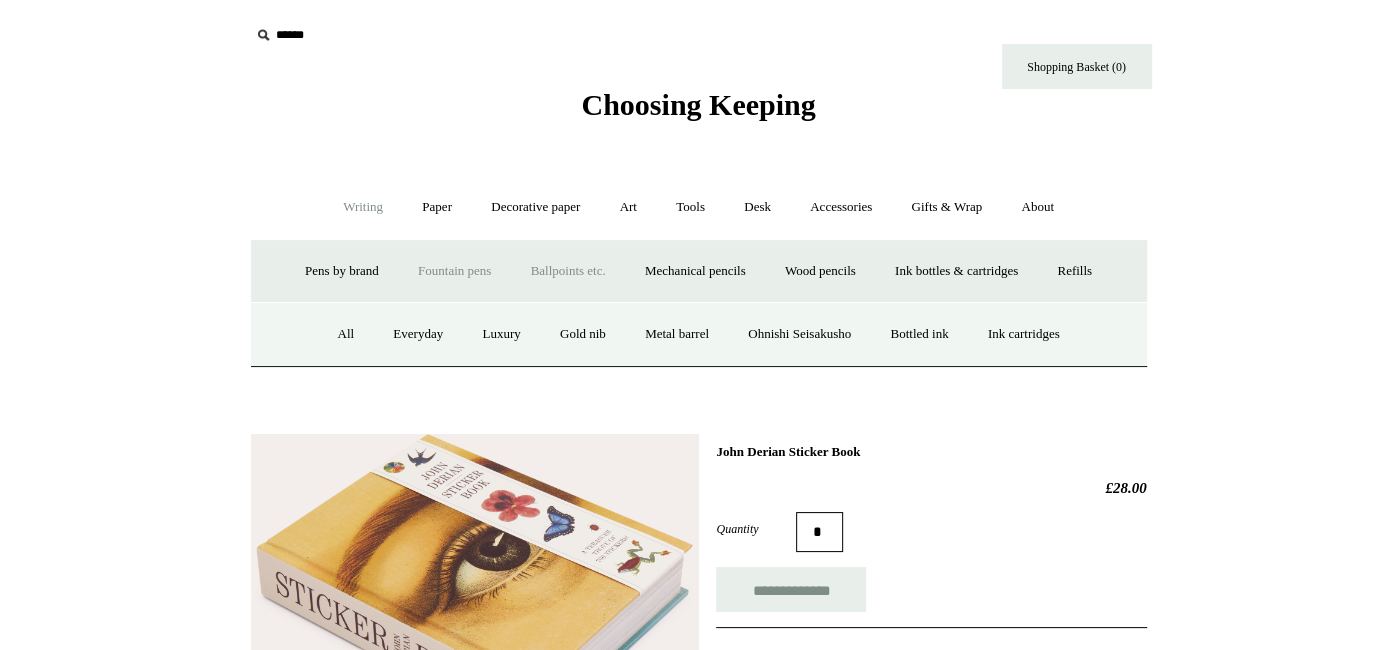 click on "Ballpoints etc. +" at bounding box center [568, 271] 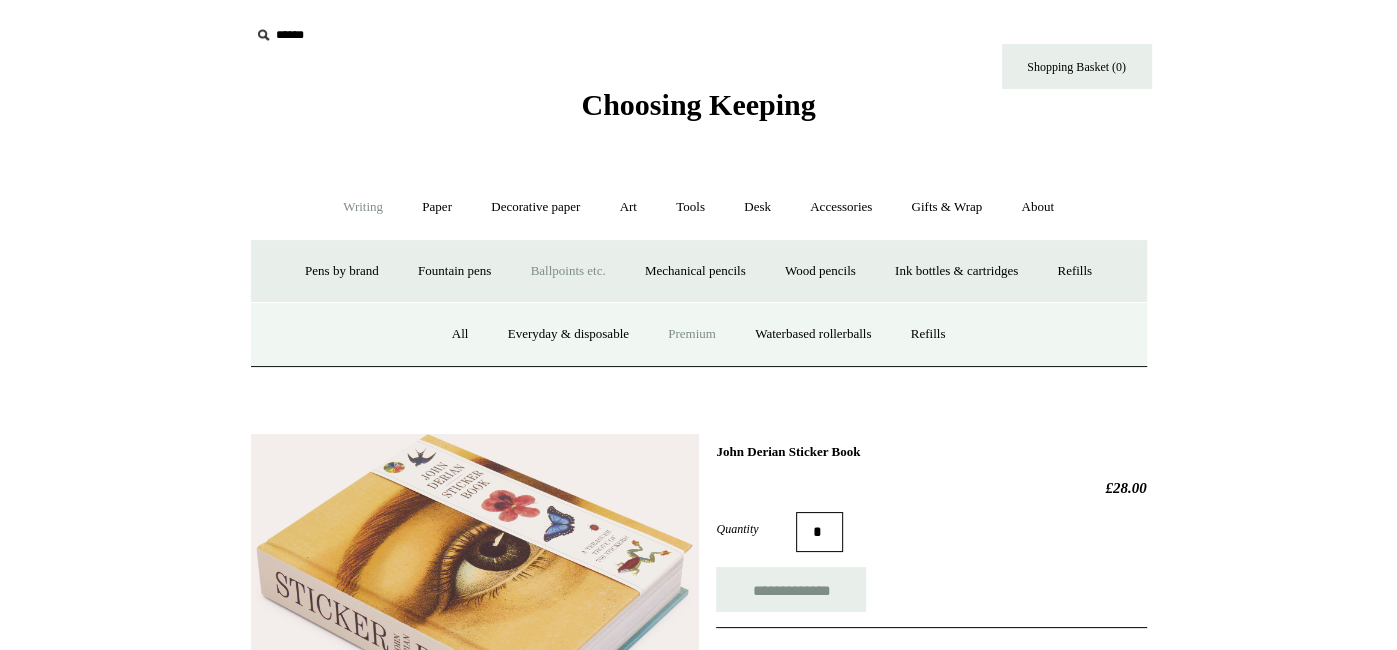 click on "Premium" at bounding box center (692, 334) 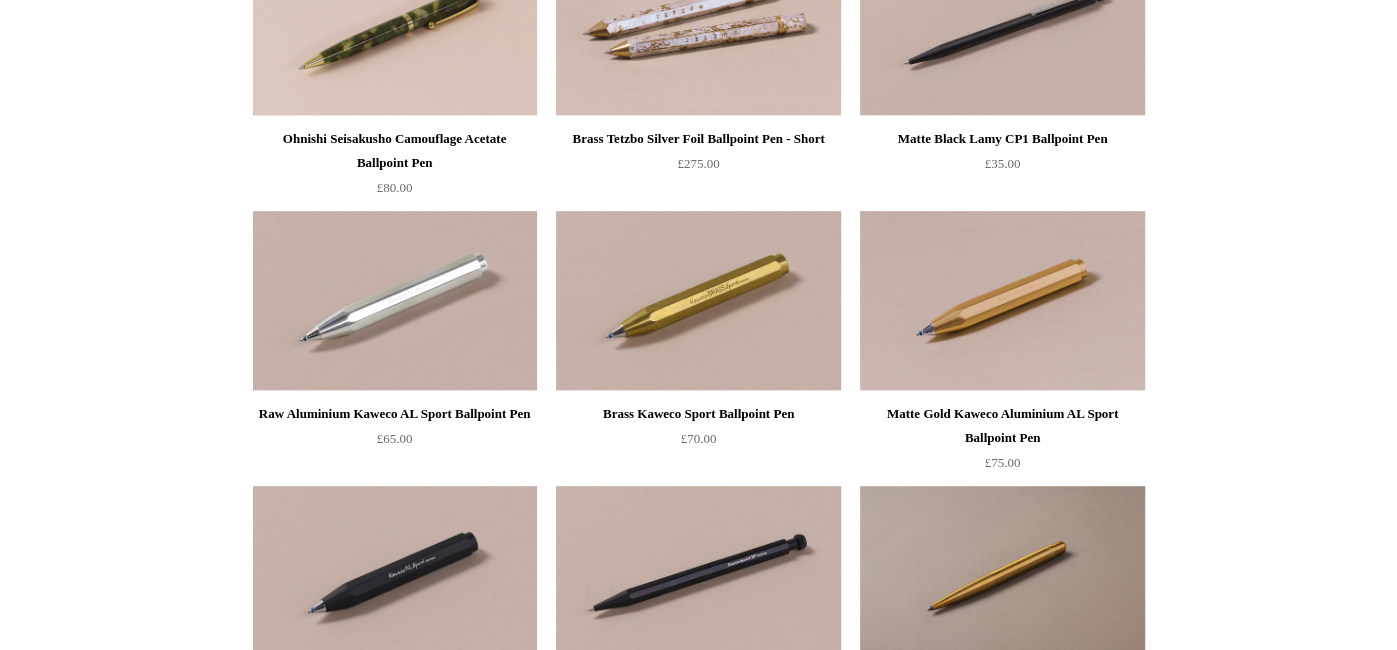 scroll, scrollTop: 0, scrollLeft: 0, axis: both 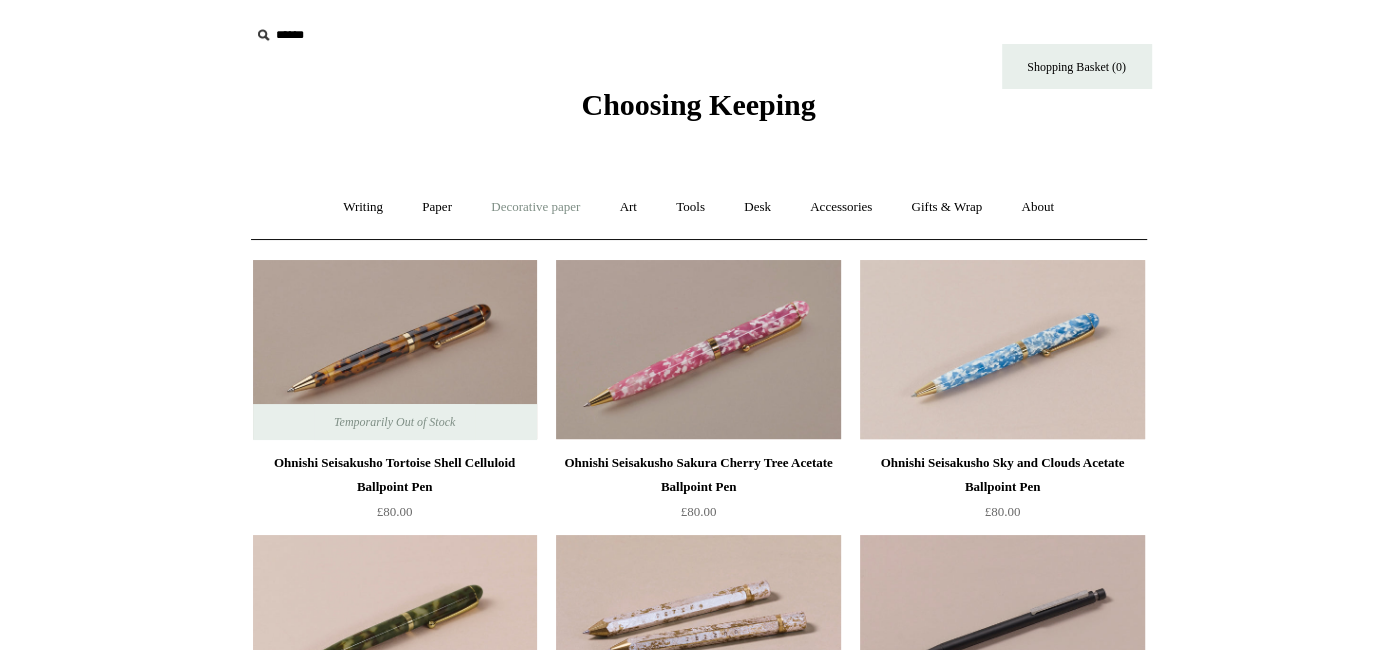 click on "Decorative paper +" at bounding box center (535, 207) 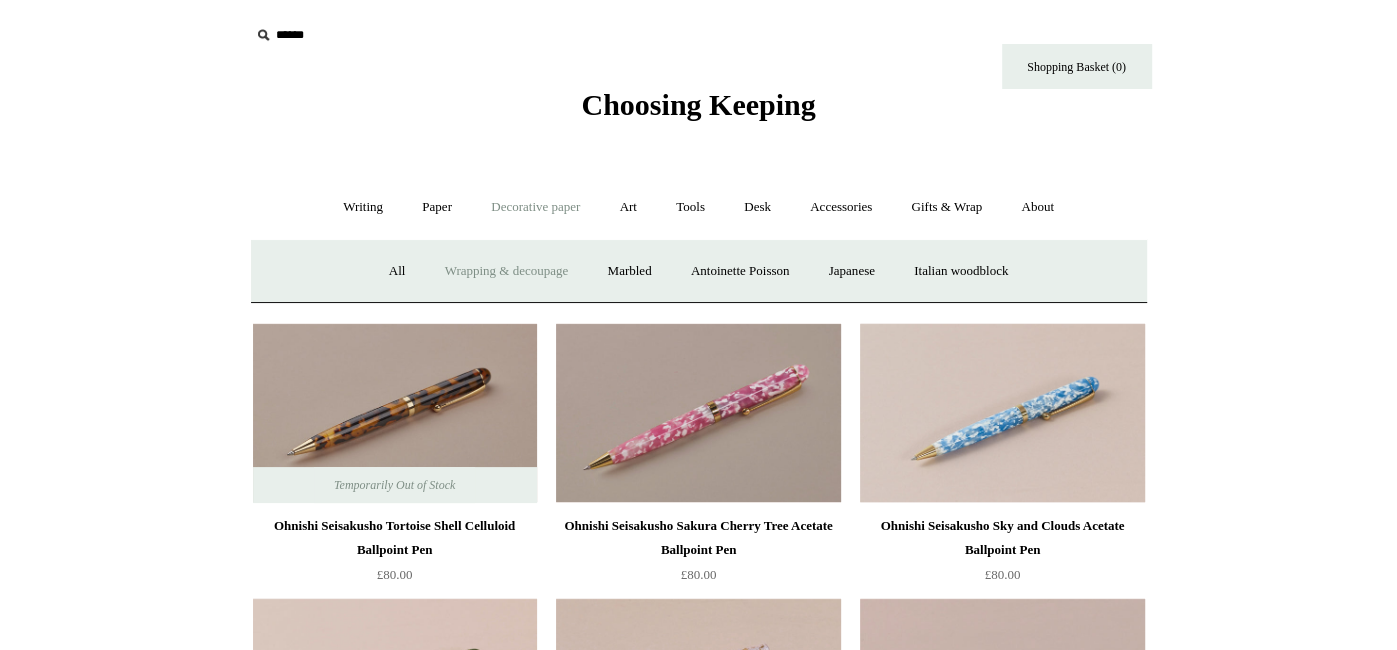 click on "Wrapping & decoupage" at bounding box center [507, 271] 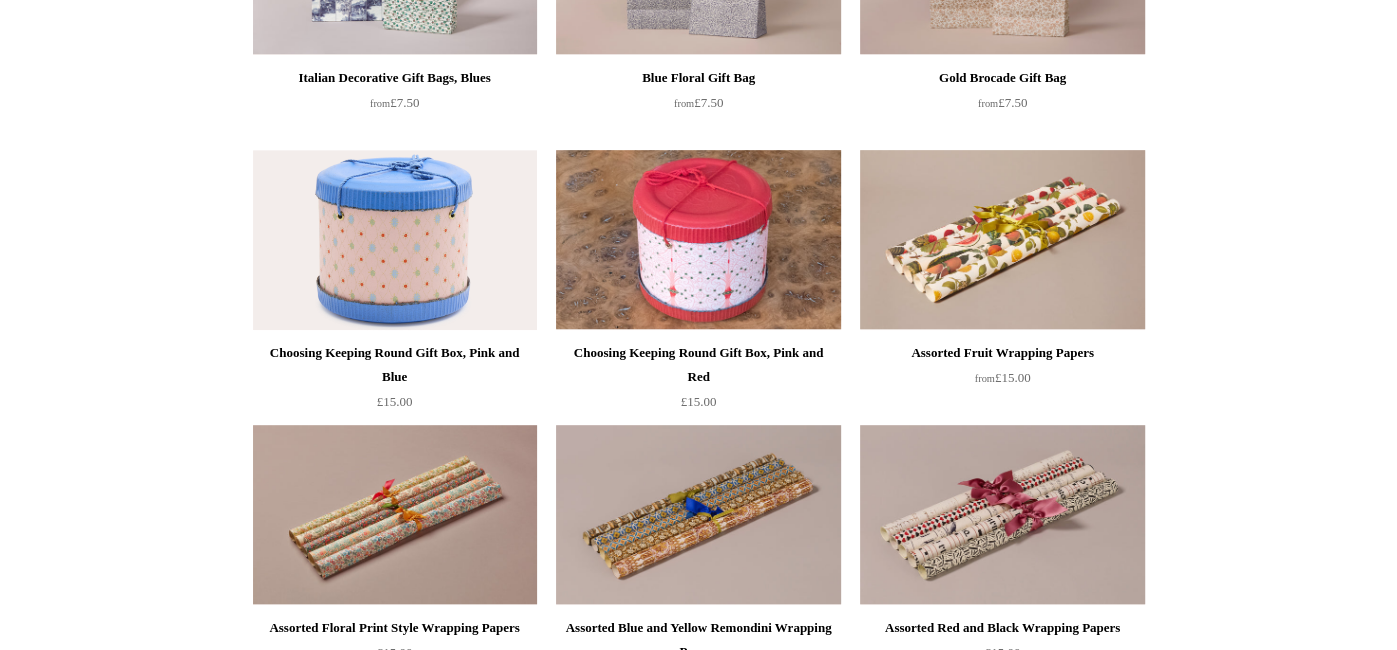 scroll, scrollTop: 0, scrollLeft: 0, axis: both 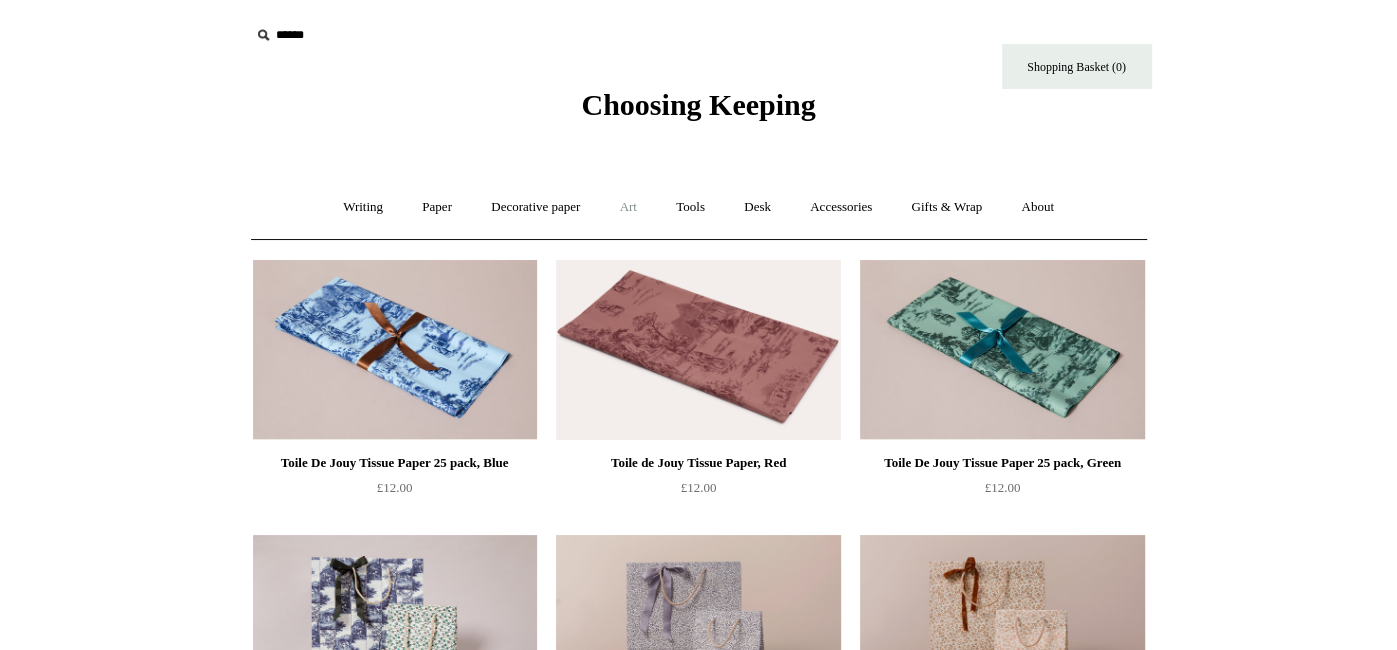 click on "Art +" at bounding box center [628, 207] 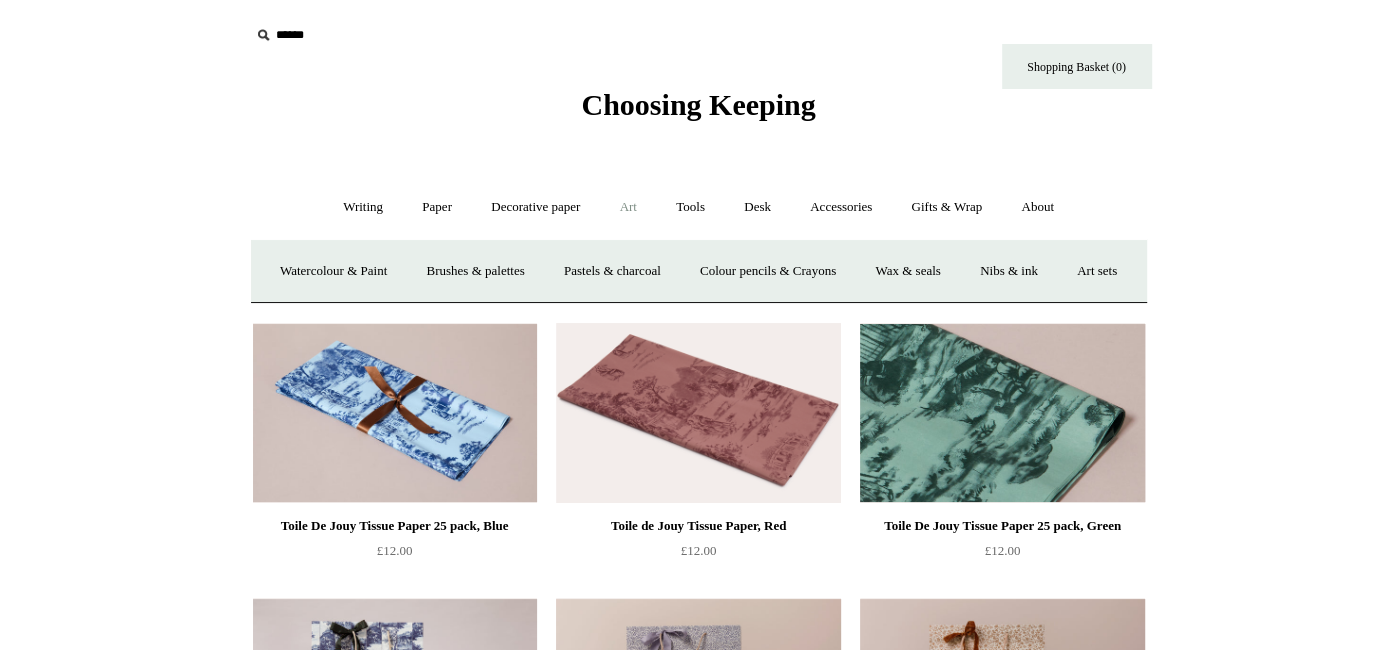 click at bounding box center (1002, 413) 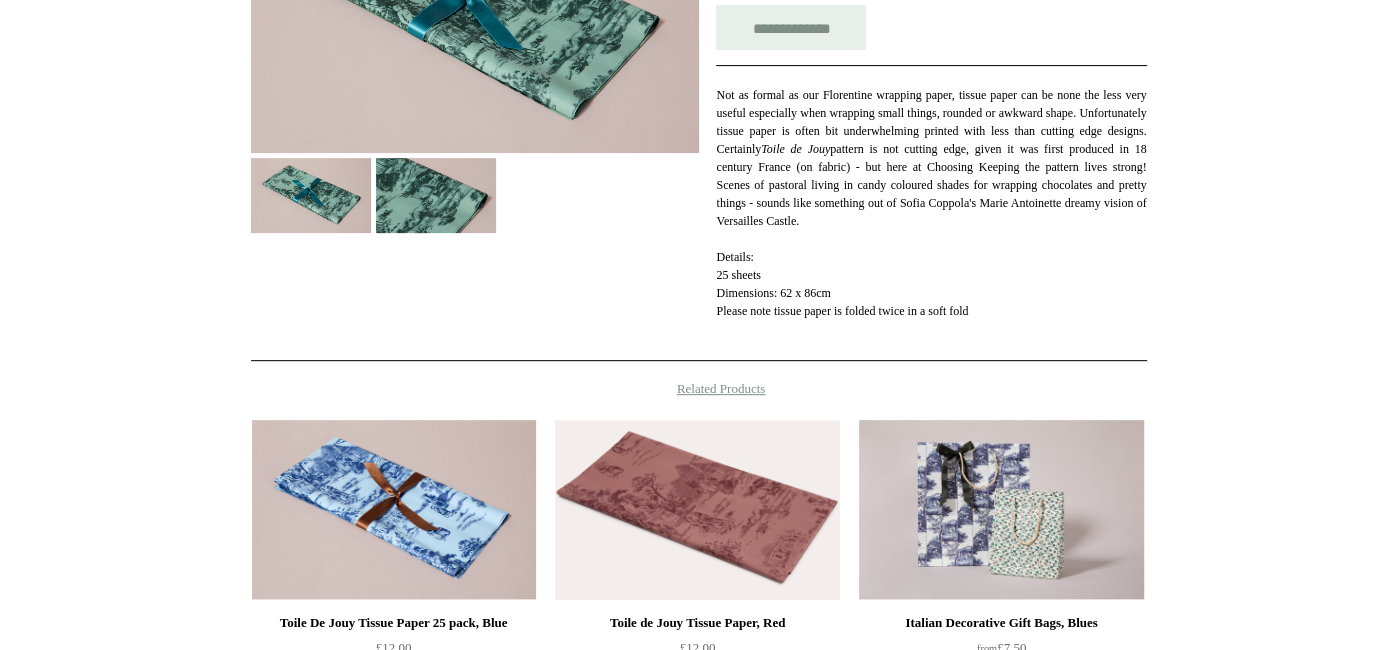 scroll, scrollTop: 0, scrollLeft: 0, axis: both 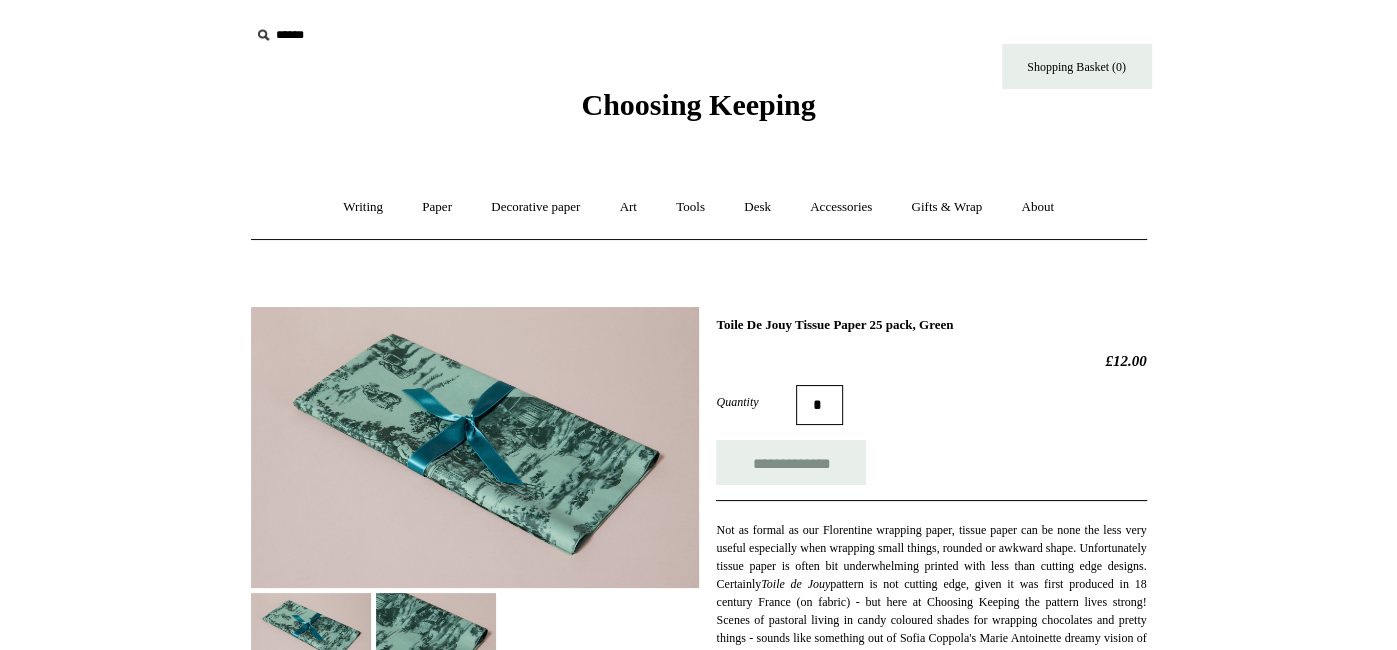 click at bounding box center (311, 630) 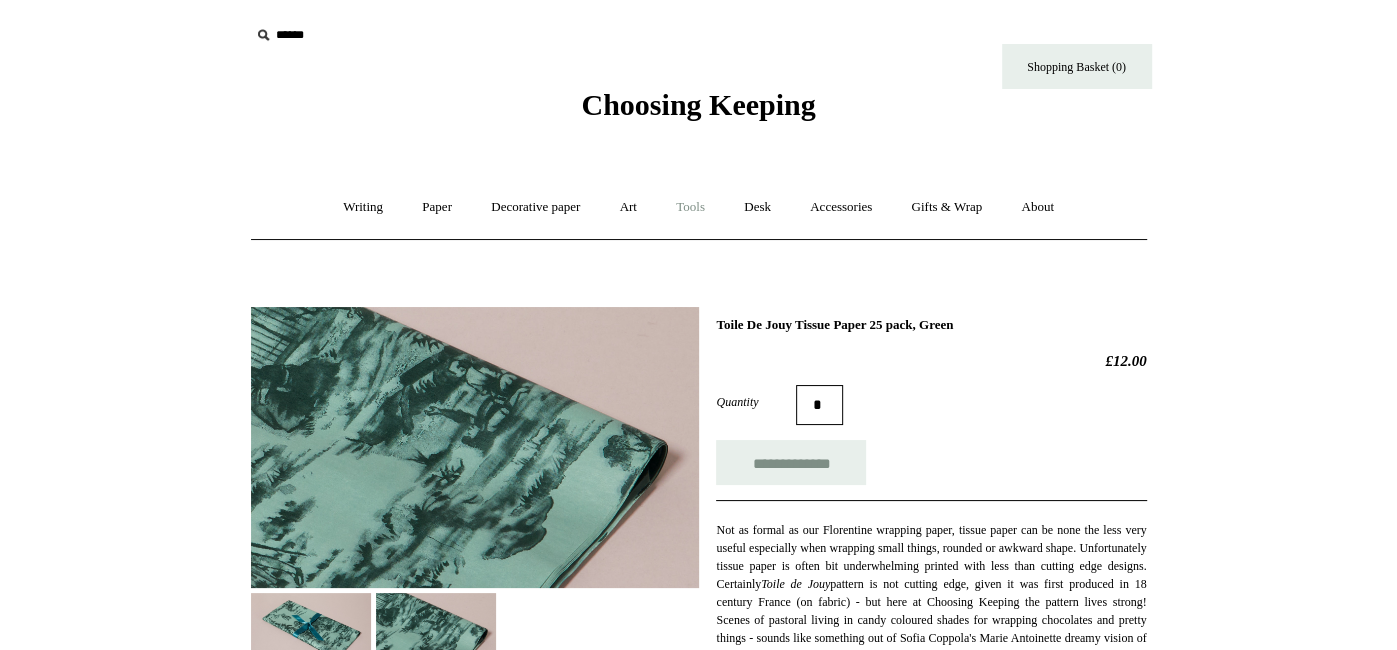 click on "Tools +" at bounding box center [690, 207] 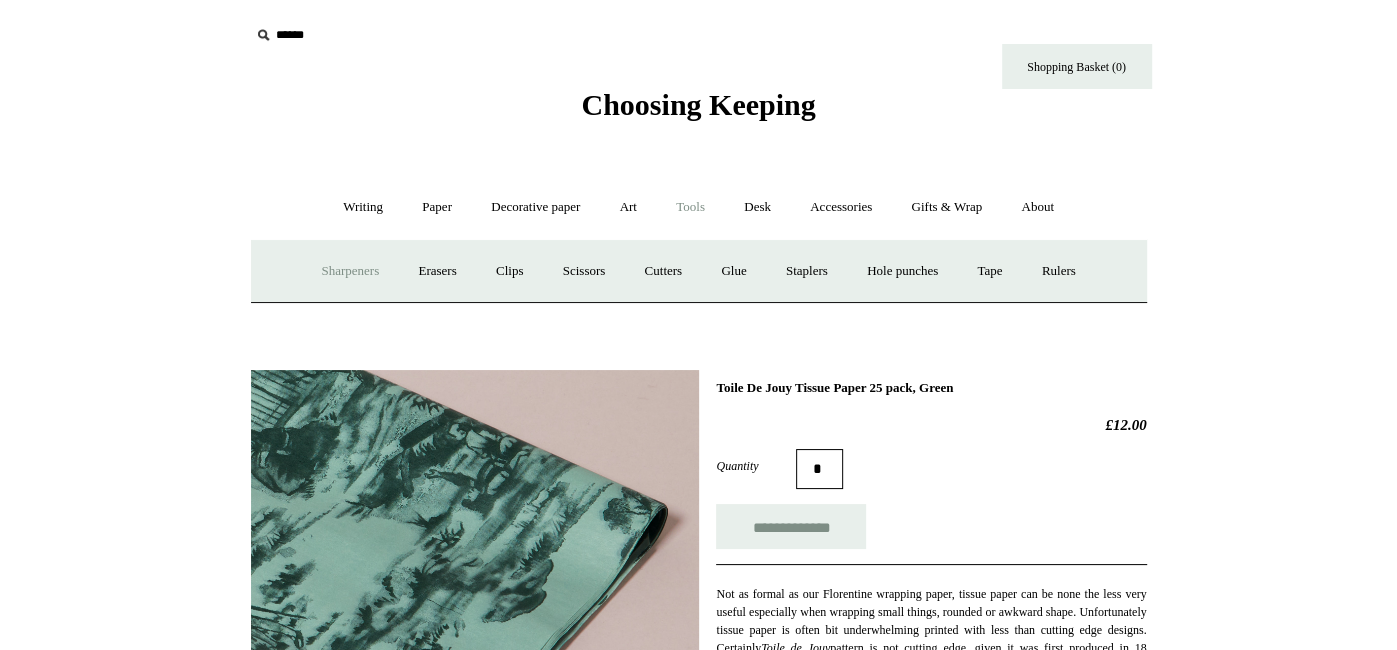 click on "Sharpeners" at bounding box center (350, 271) 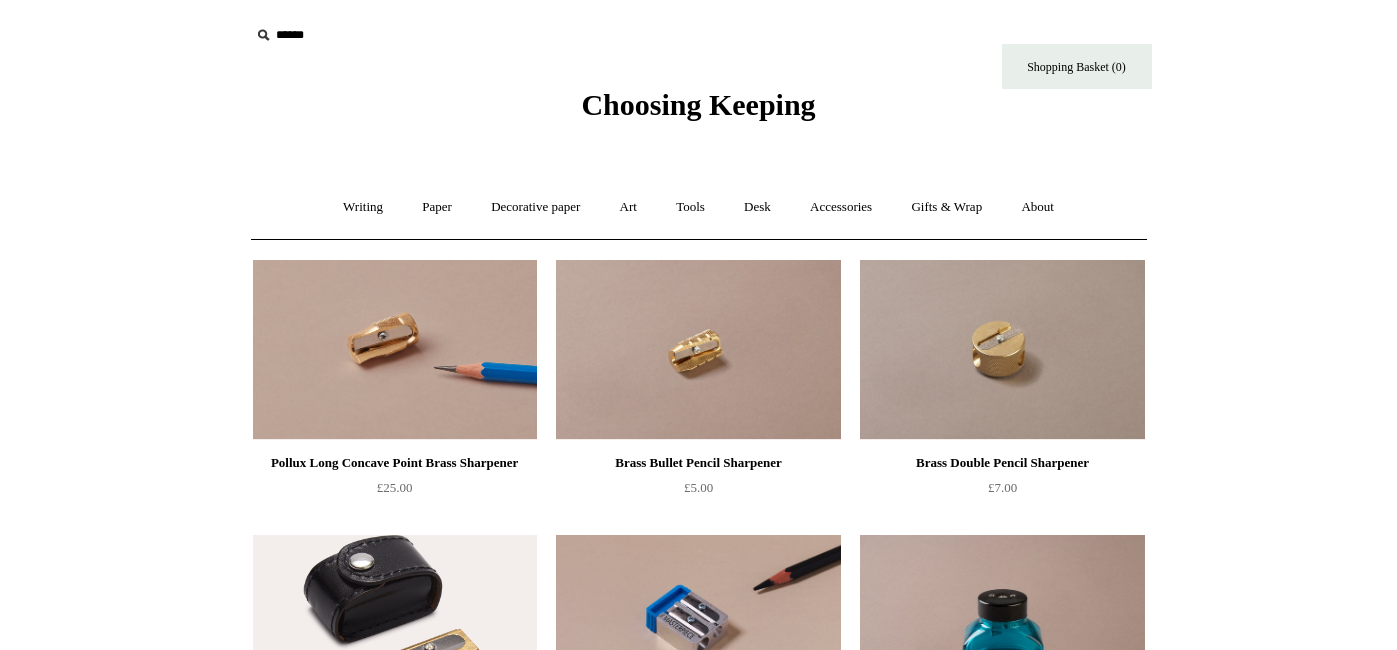 scroll, scrollTop: 0, scrollLeft: 0, axis: both 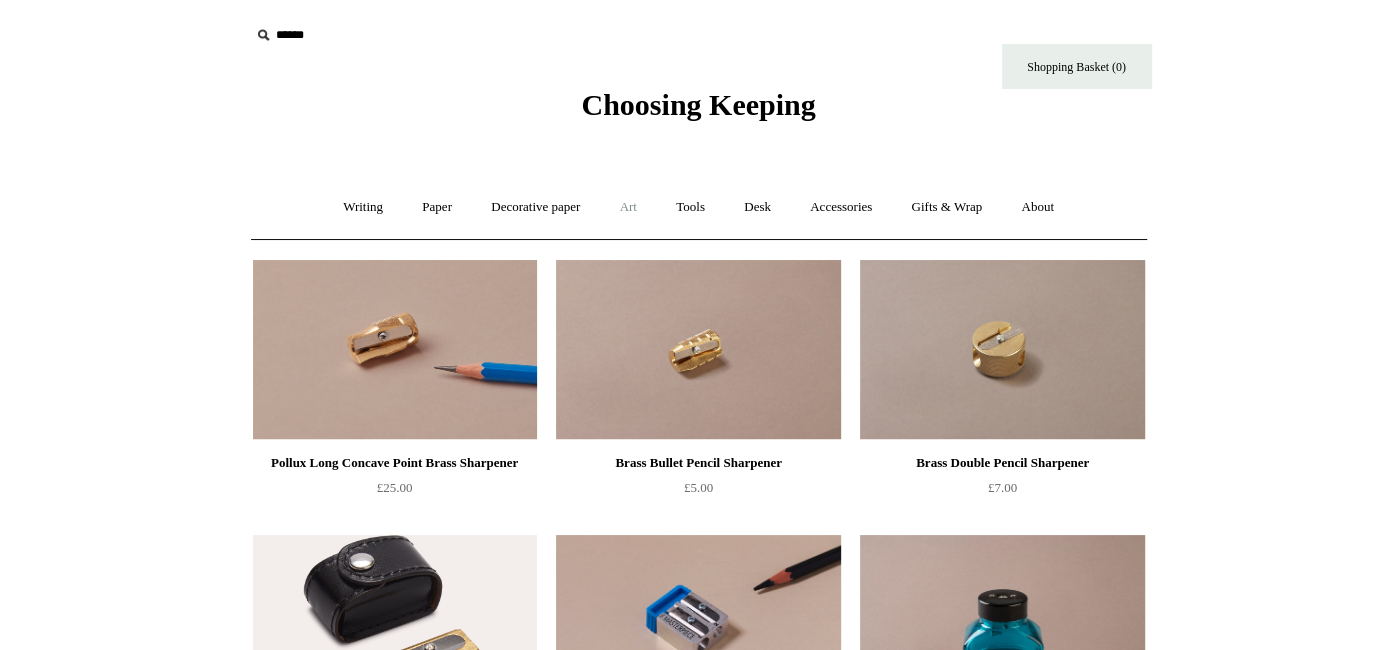 click on "Art +" at bounding box center (628, 207) 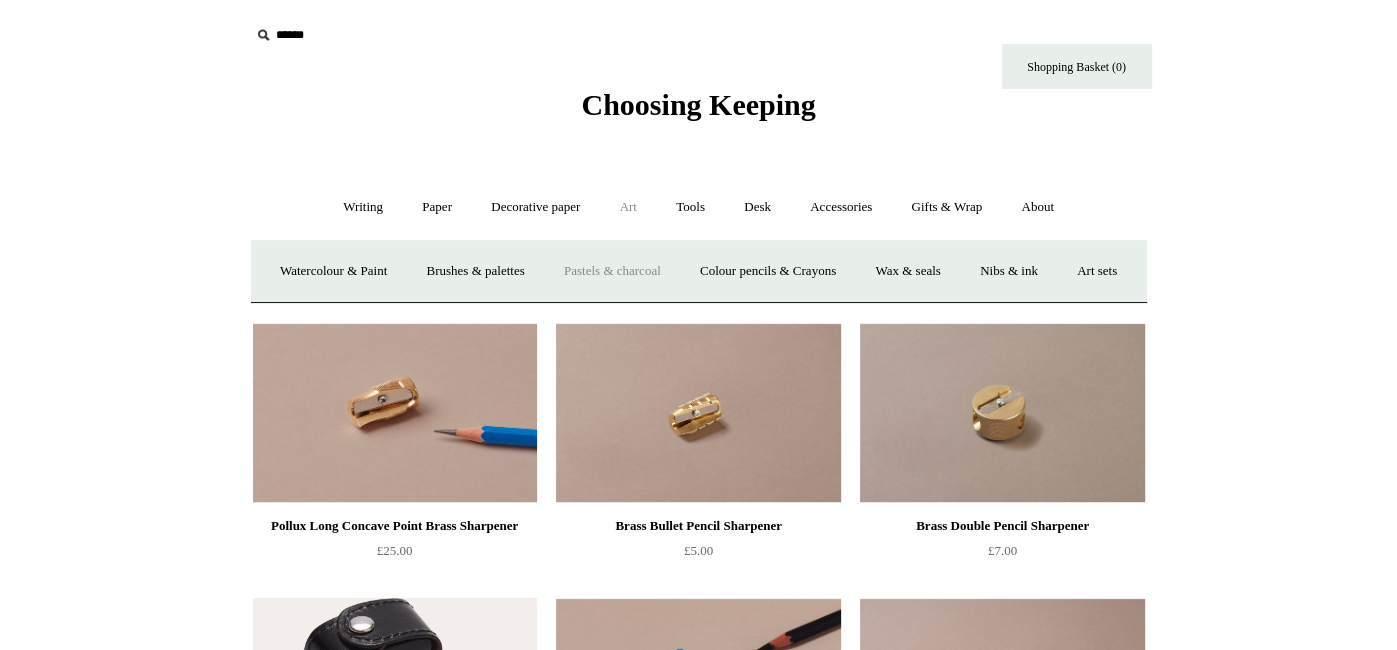 click on "Pastels & charcoal" at bounding box center [612, 271] 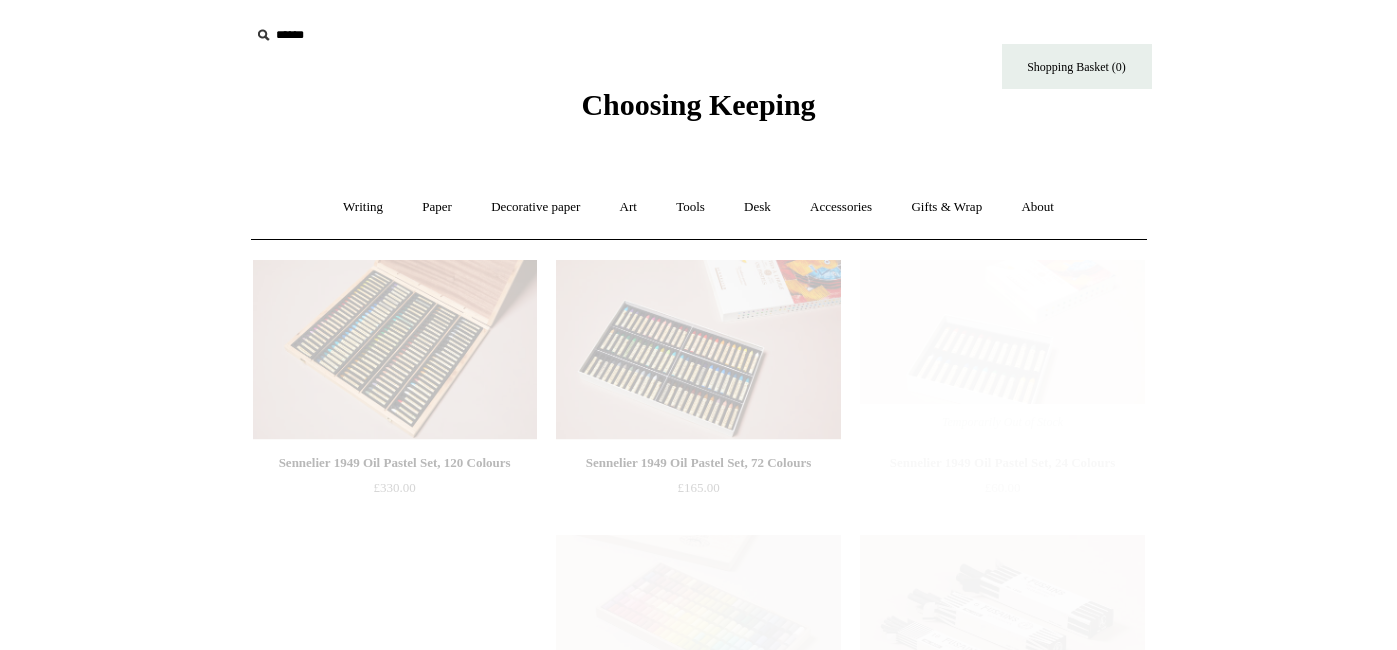 scroll, scrollTop: 0, scrollLeft: 0, axis: both 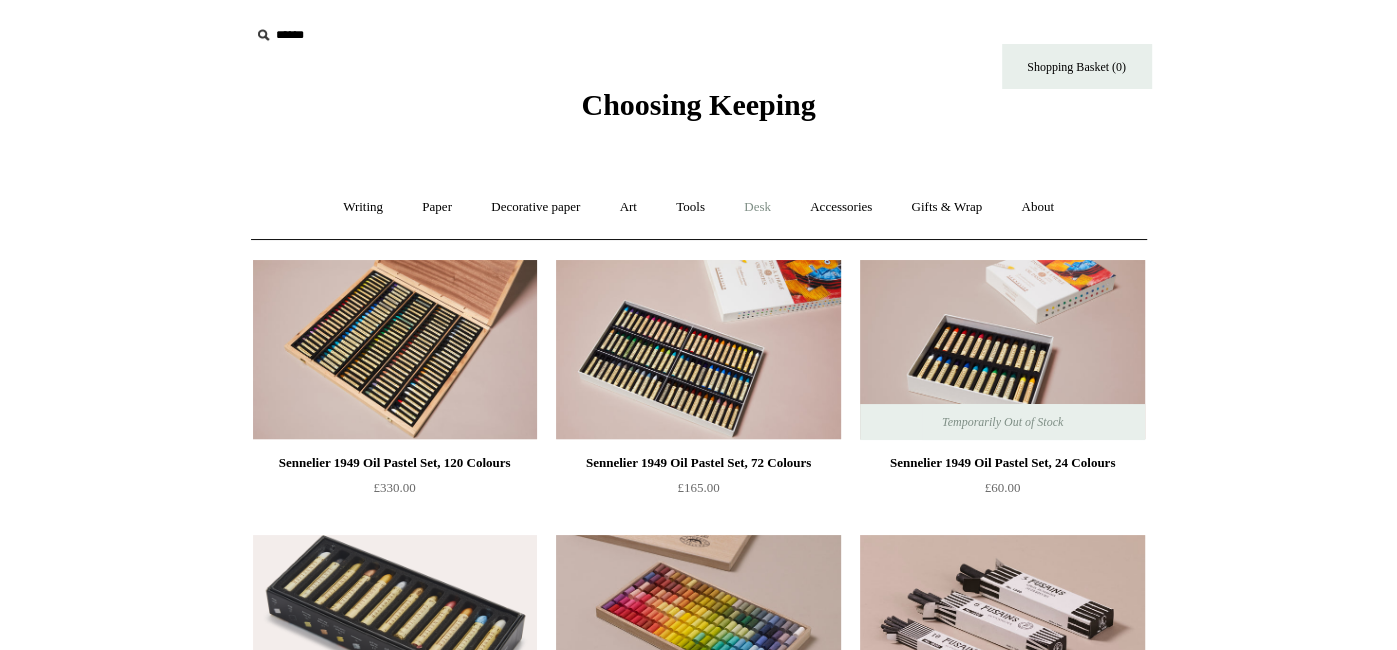 click on "Desk +" at bounding box center (757, 207) 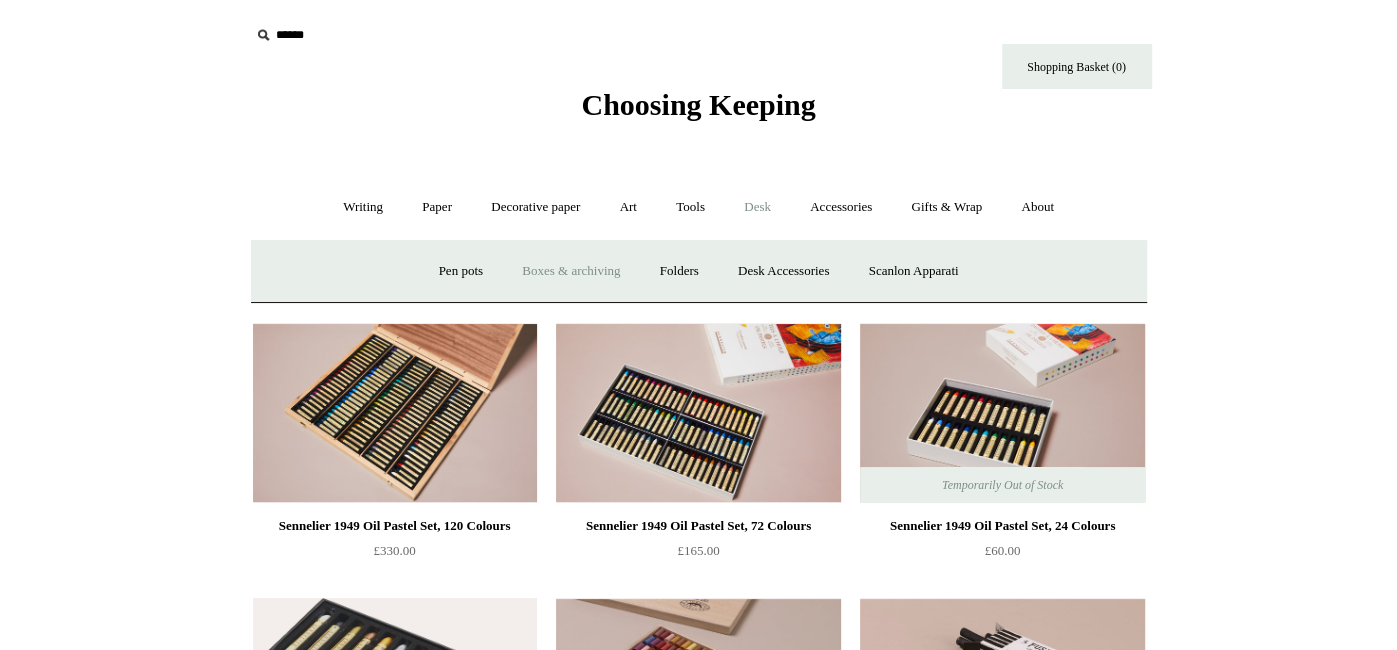 click on "Boxes & archiving" at bounding box center (571, 271) 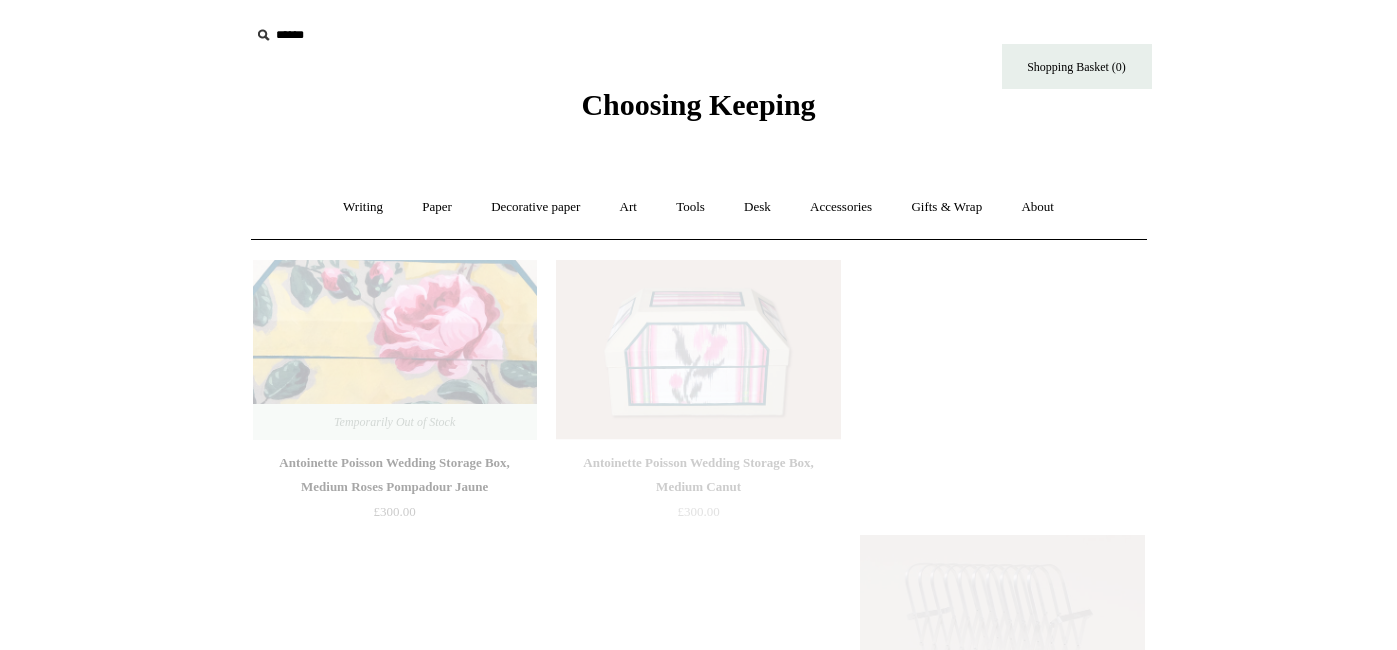 scroll, scrollTop: 0, scrollLeft: 0, axis: both 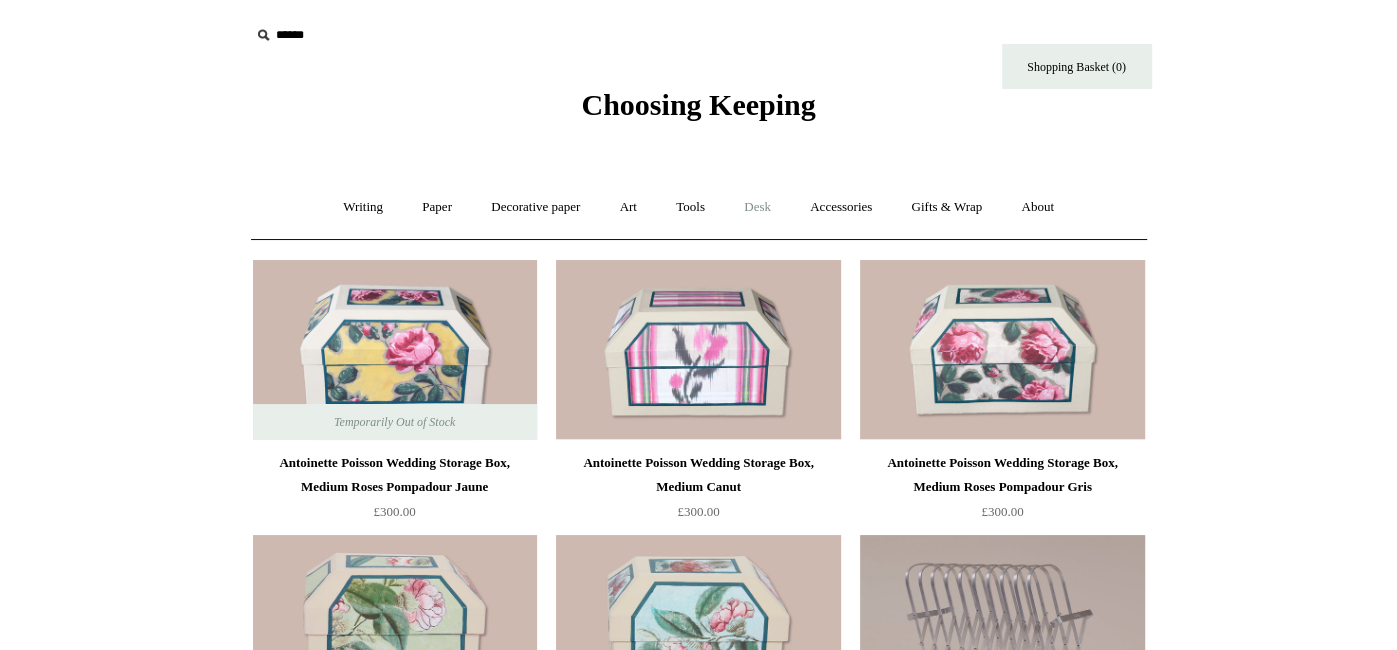 click on "Desk +" at bounding box center (757, 207) 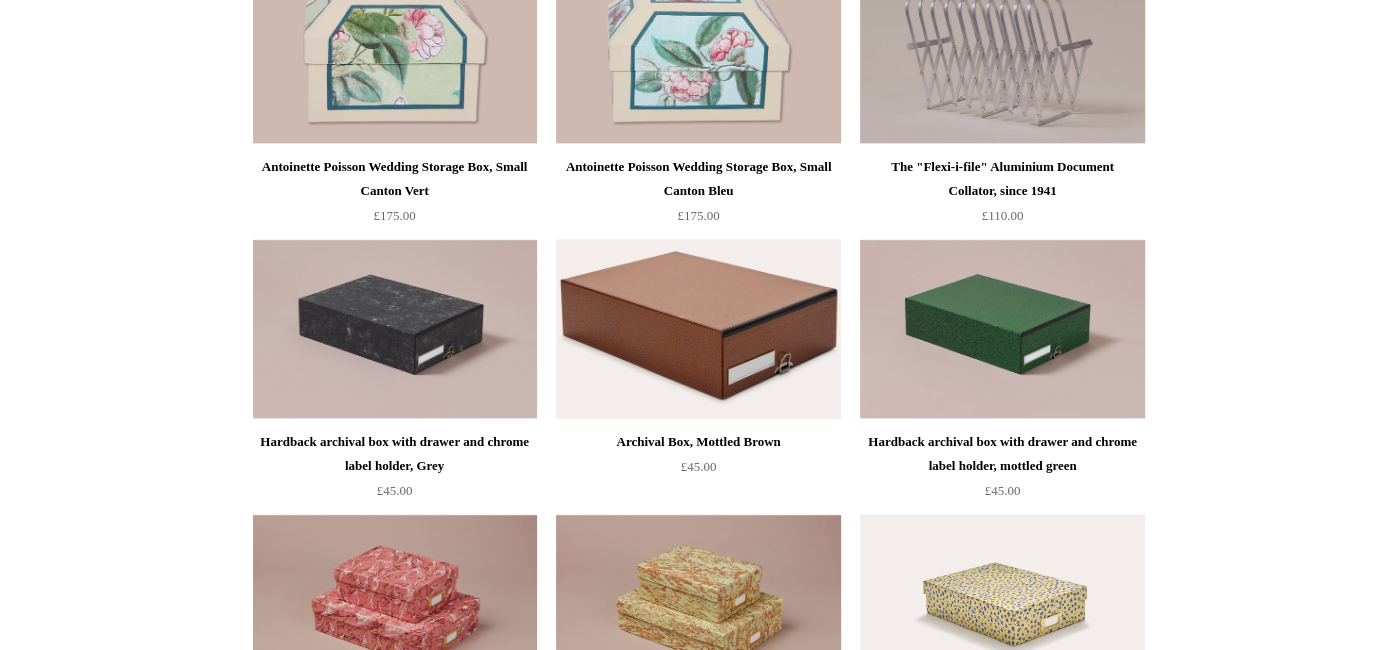 scroll, scrollTop: 0, scrollLeft: 0, axis: both 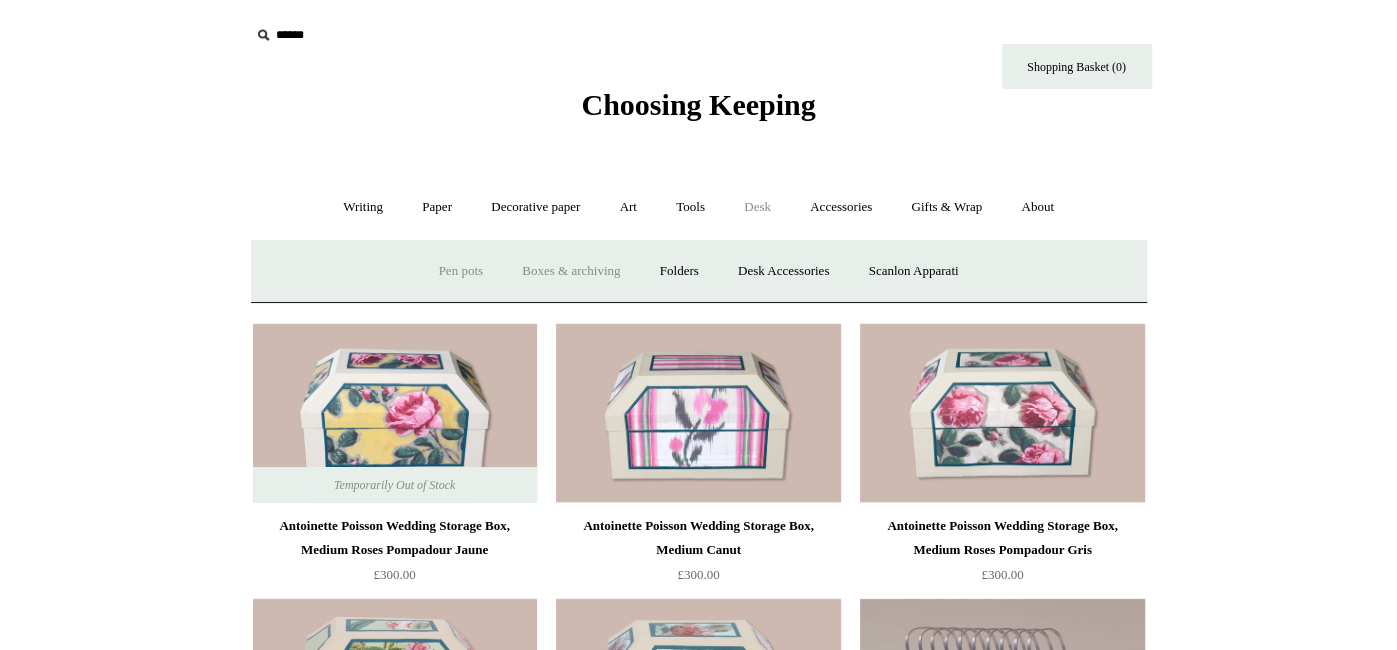 click on "Pen pots" at bounding box center (461, 271) 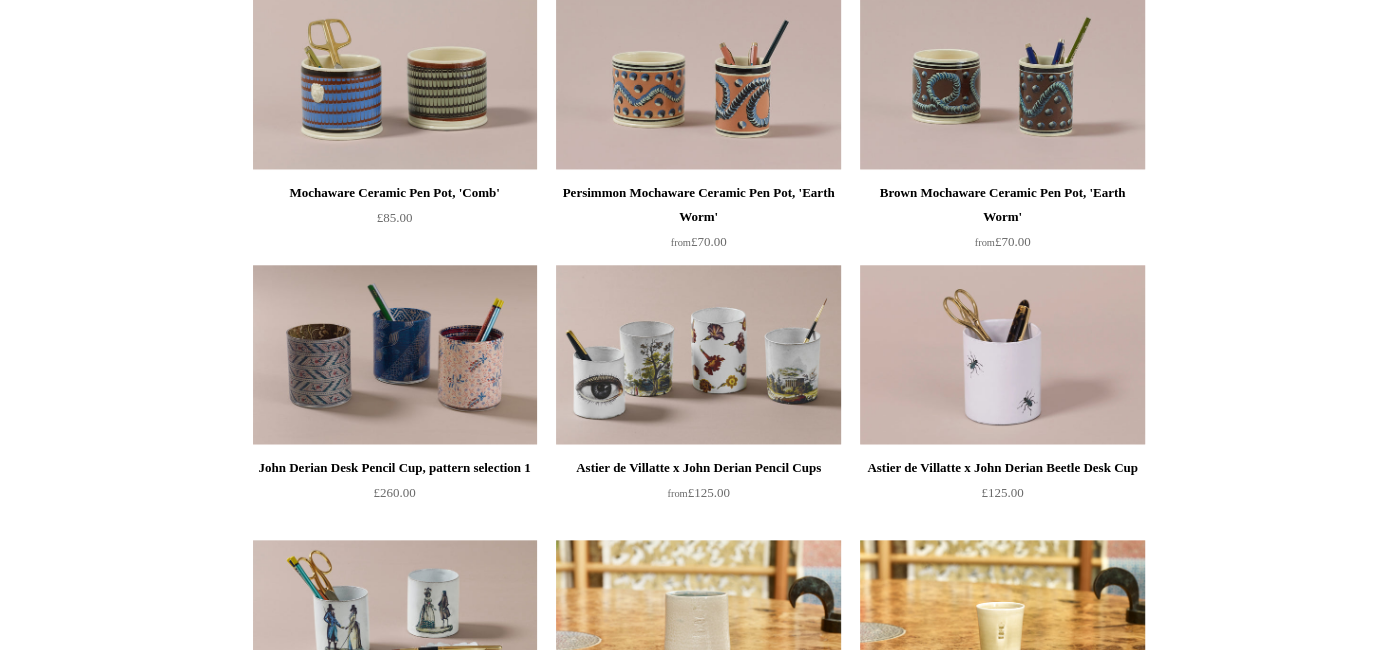 scroll, scrollTop: 0, scrollLeft: 0, axis: both 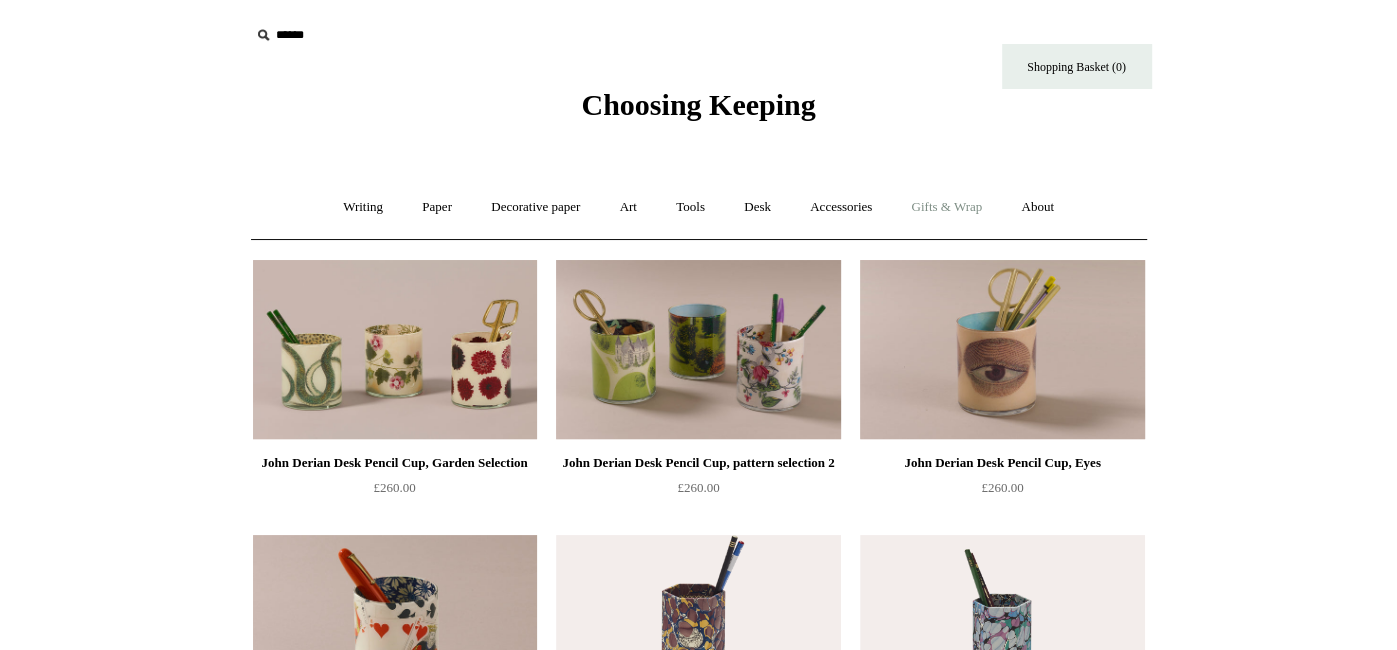click on "Gifts & Wrap +" at bounding box center (946, 207) 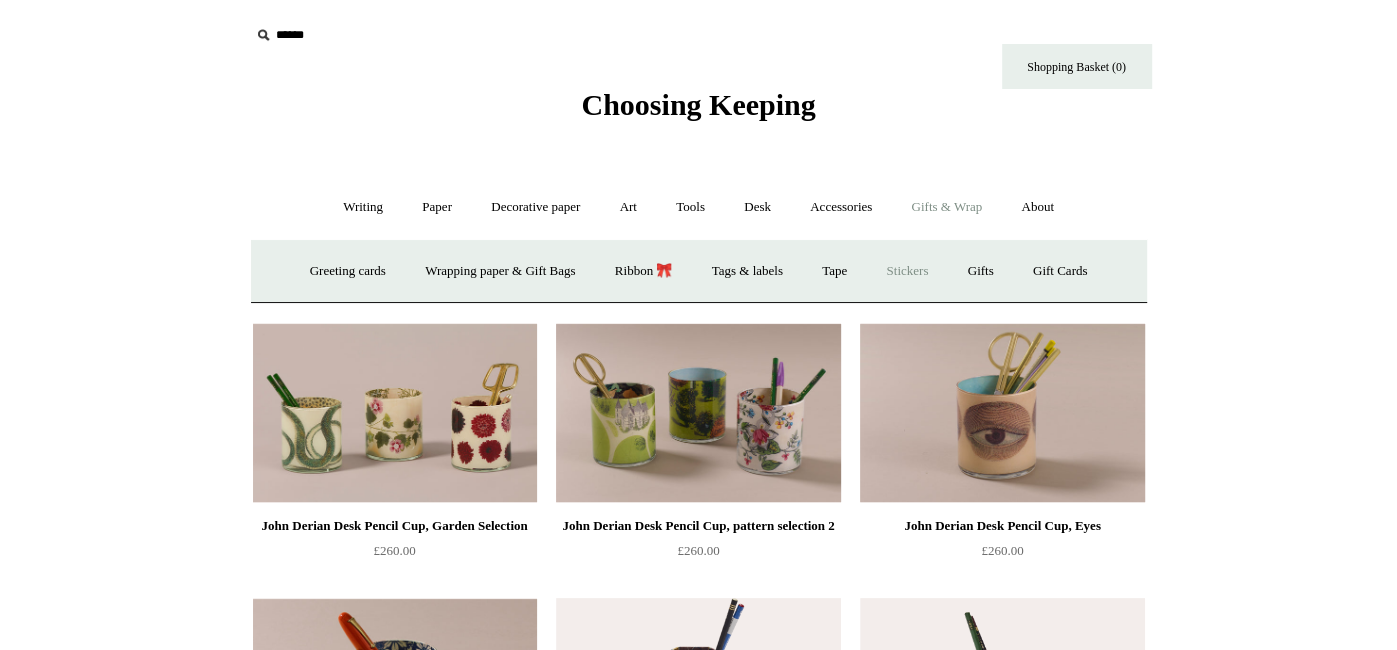 click on "Stickers" at bounding box center (907, 271) 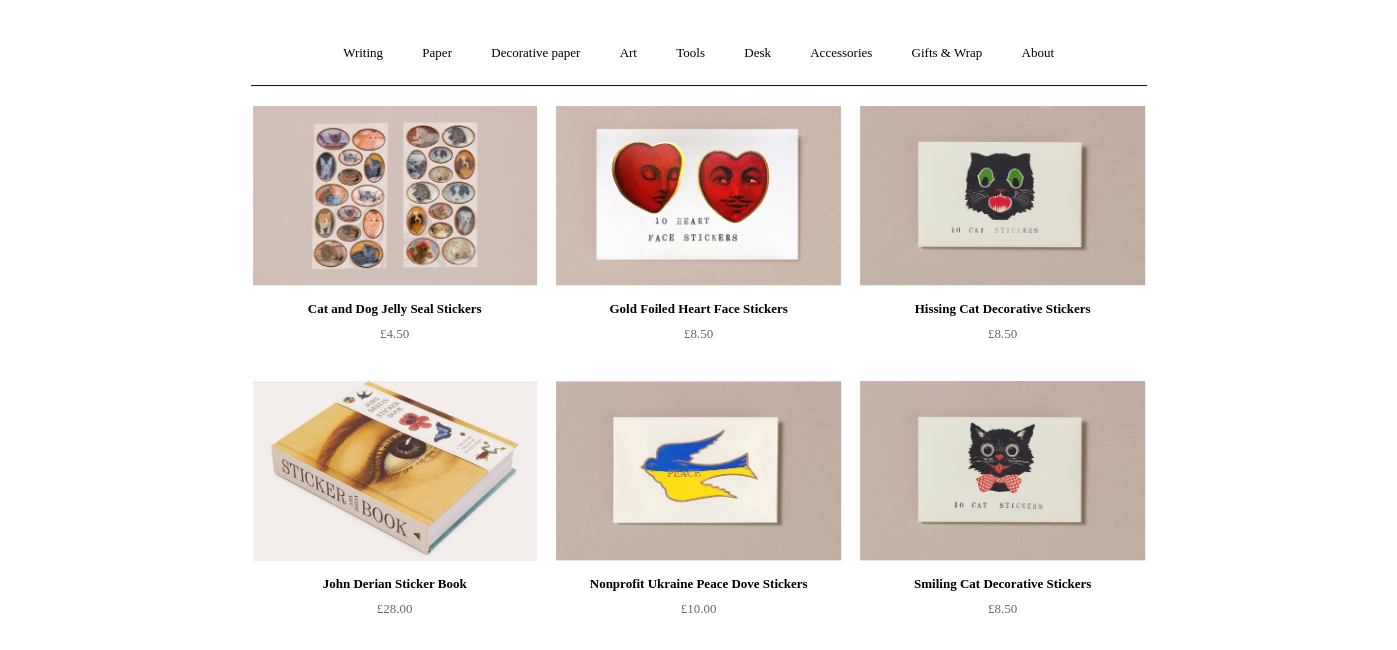 scroll, scrollTop: 0, scrollLeft: 0, axis: both 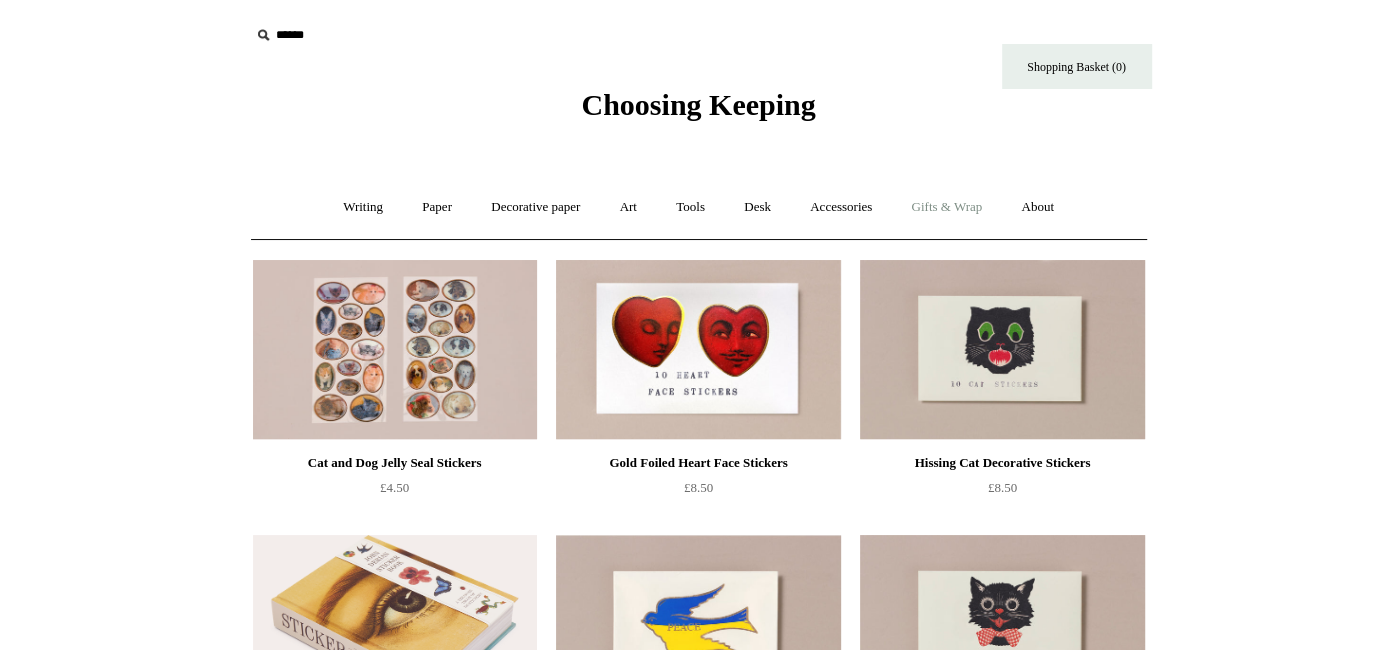 click on "Gifts & Wrap +" at bounding box center [946, 207] 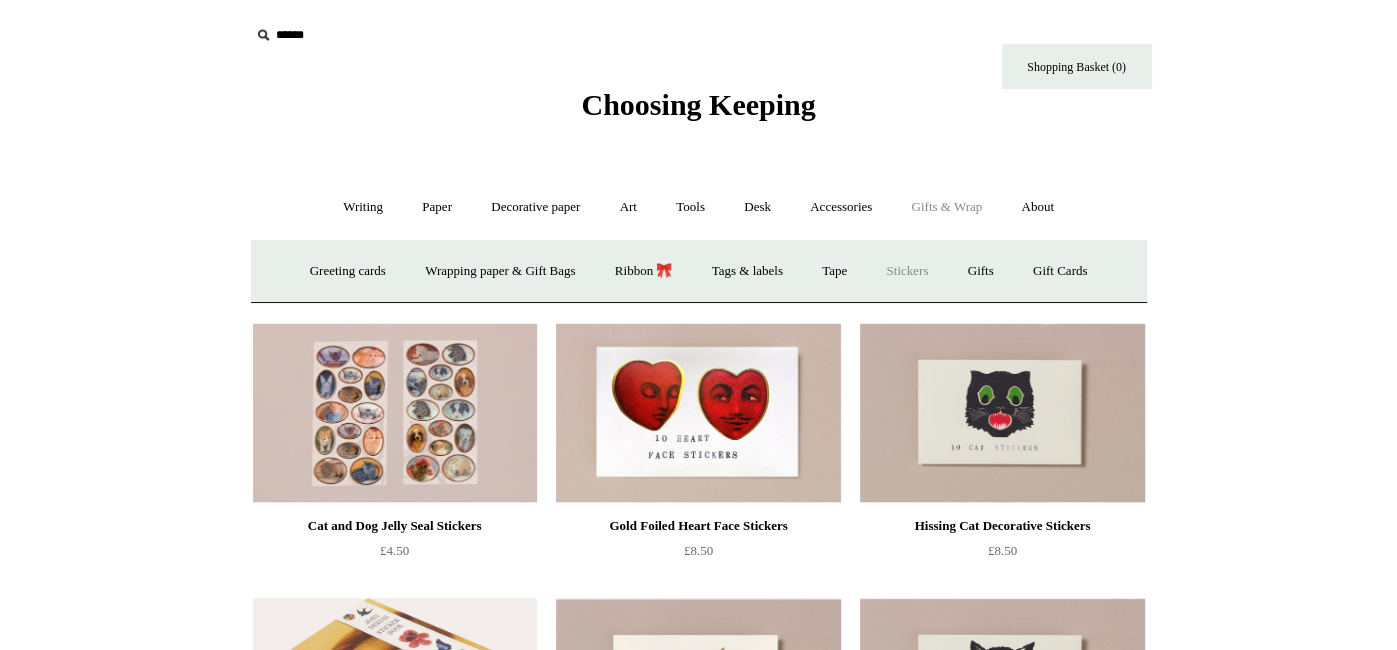 click on "Stickers" at bounding box center (907, 271) 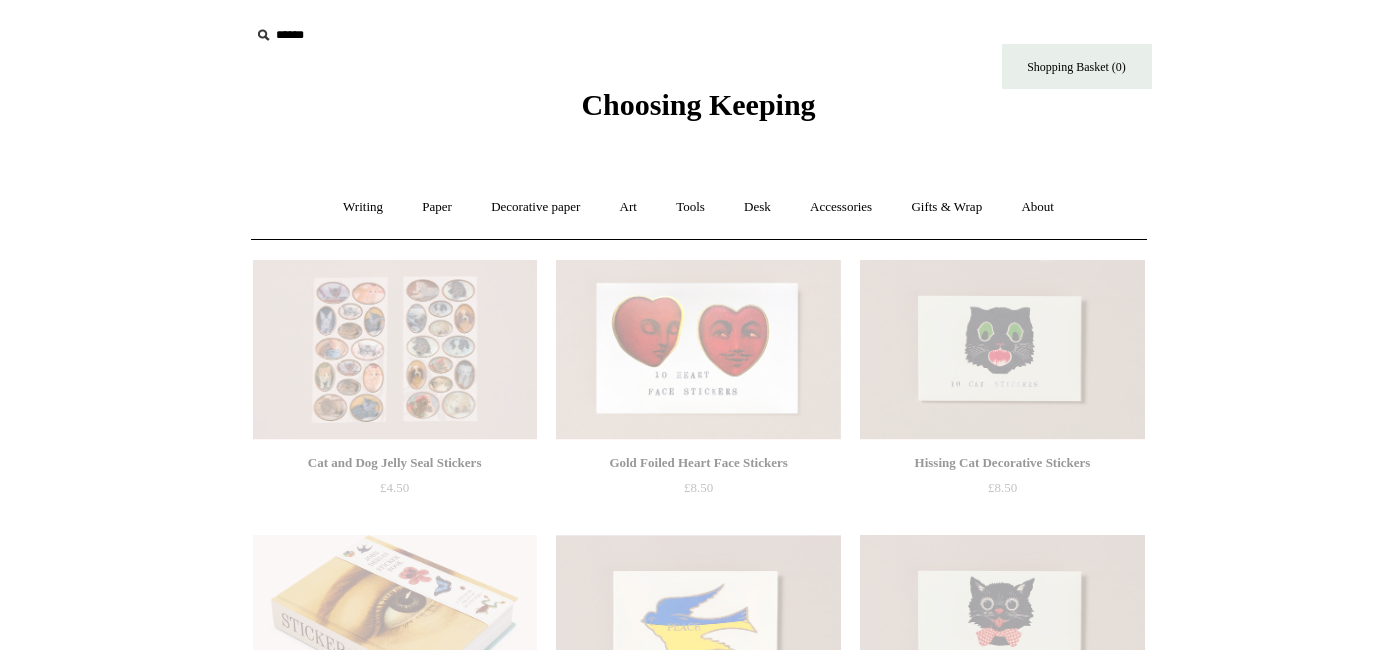 scroll, scrollTop: 0, scrollLeft: 0, axis: both 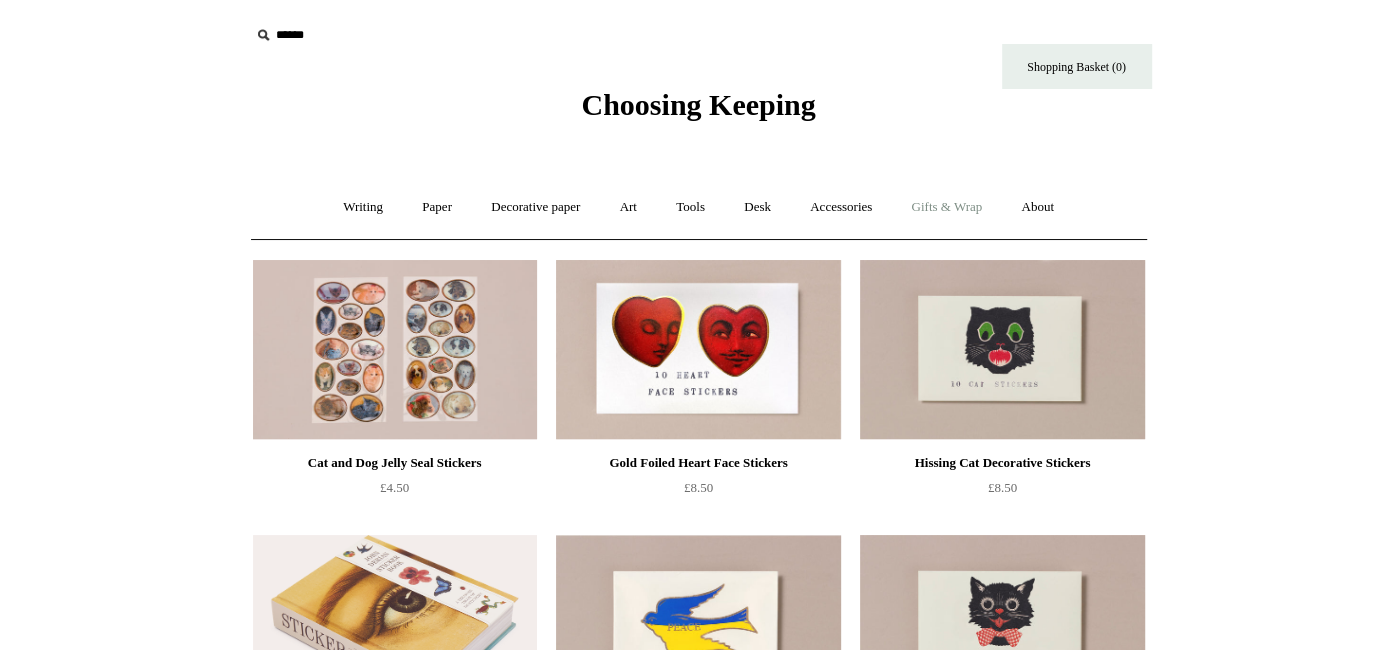 click on "Gifts & Wrap +" at bounding box center (946, 207) 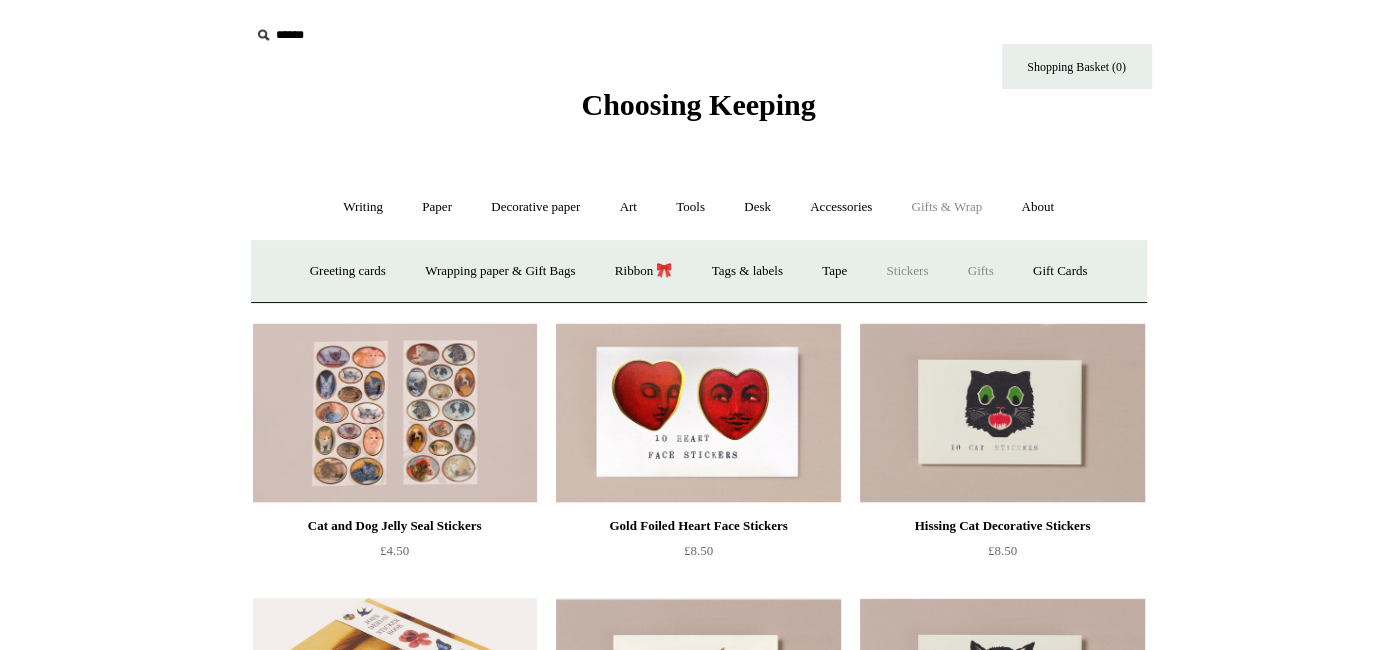 click on "Gifts +" at bounding box center (981, 271) 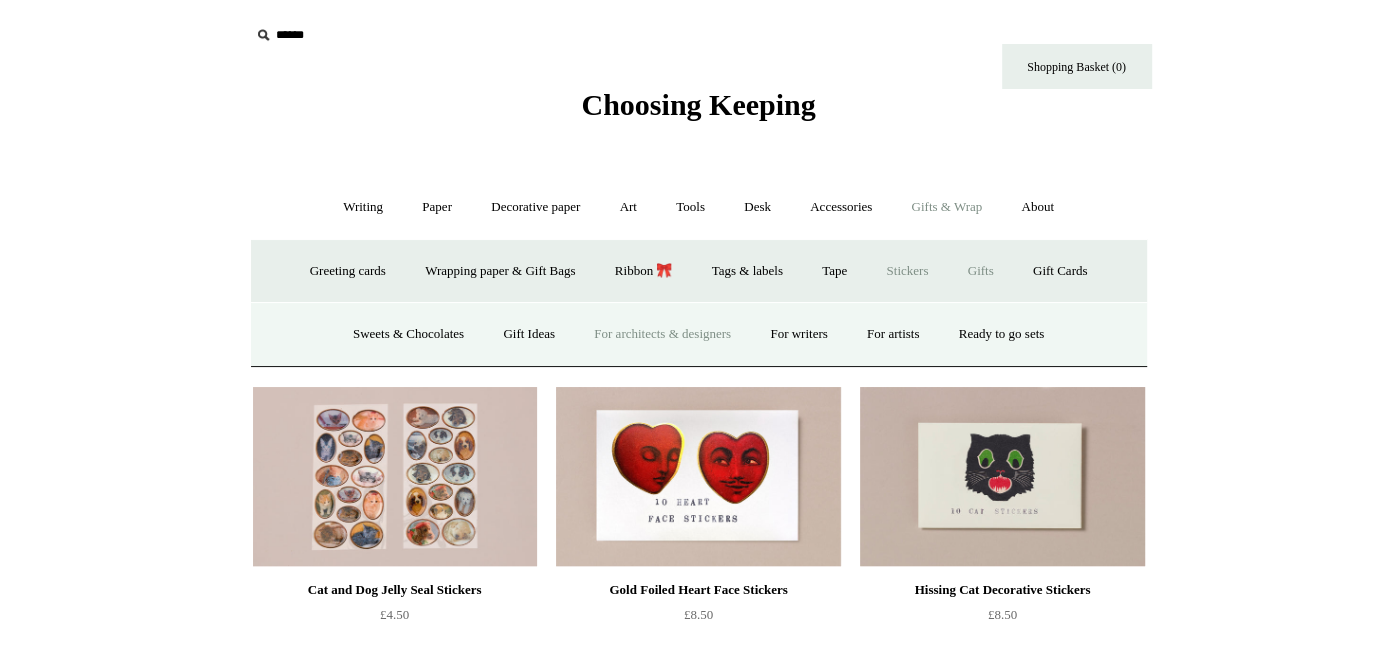click on "For architects & designers" at bounding box center [662, 334] 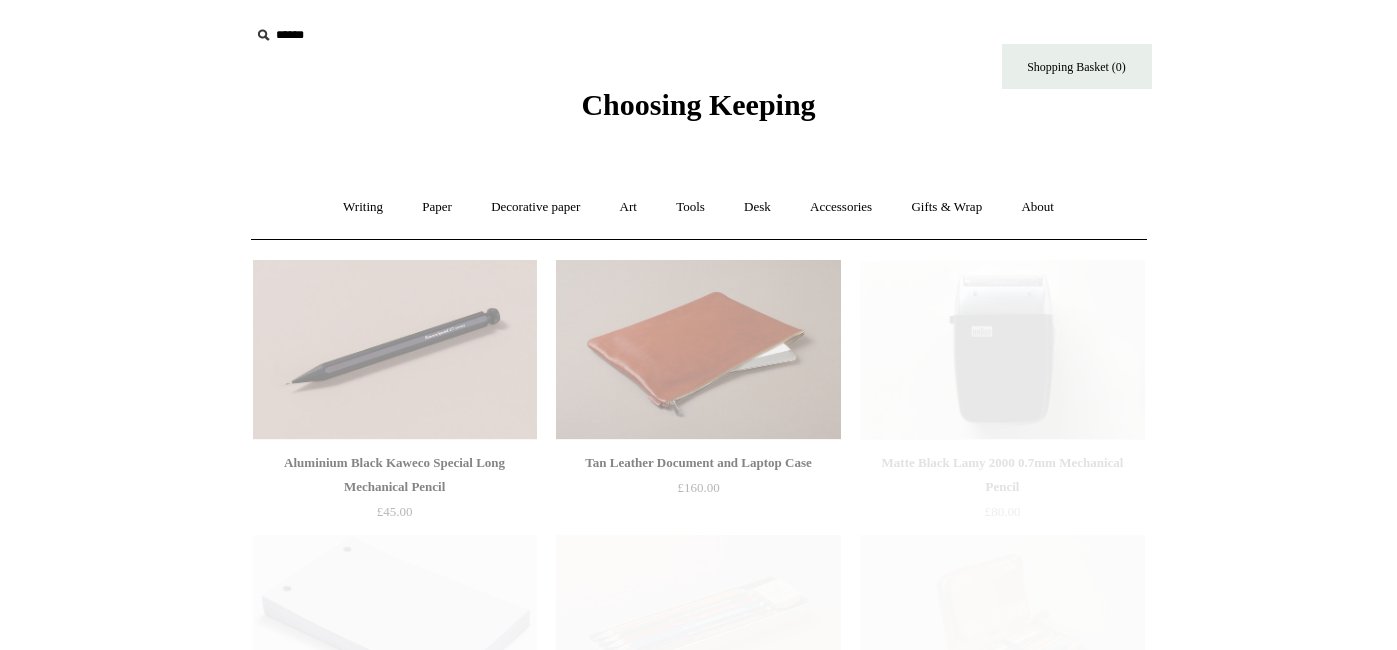 scroll, scrollTop: 0, scrollLeft: 0, axis: both 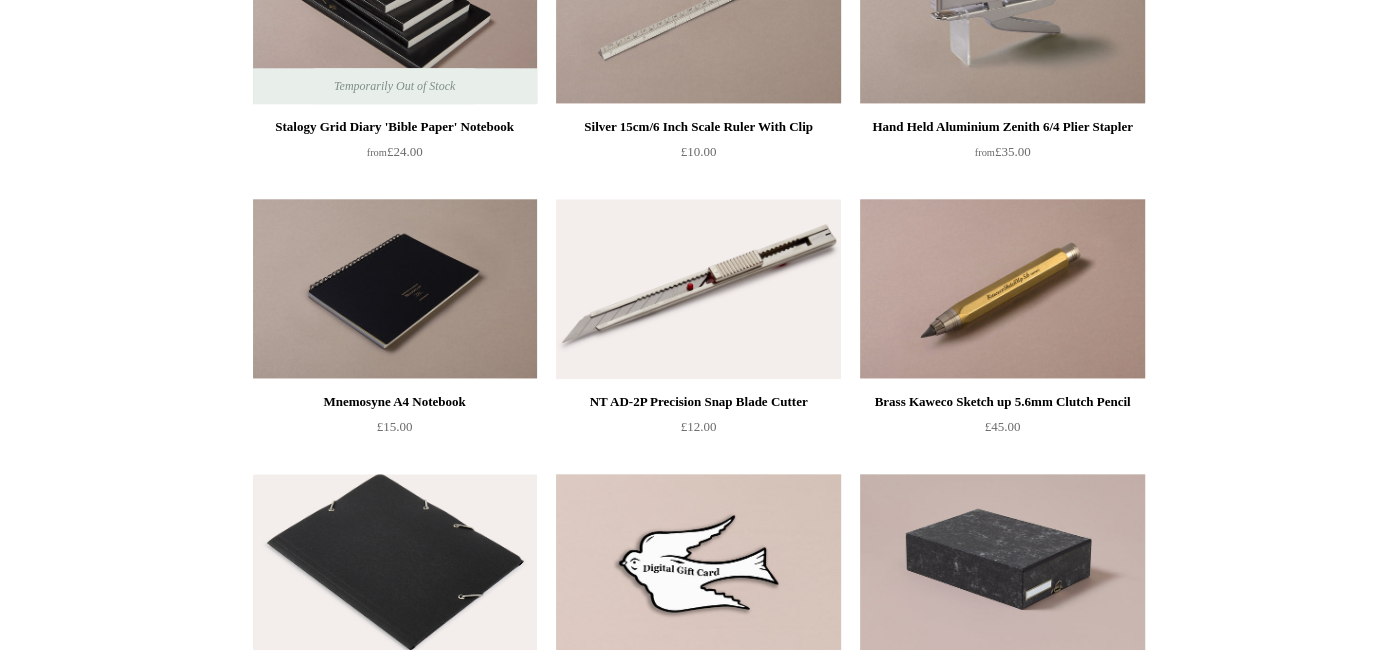 click on "Aluminium Black Kaweco Special Long Mechanical Pencil
£45.00
Tan Leather Document and Laptop Case" at bounding box center [722, -86] 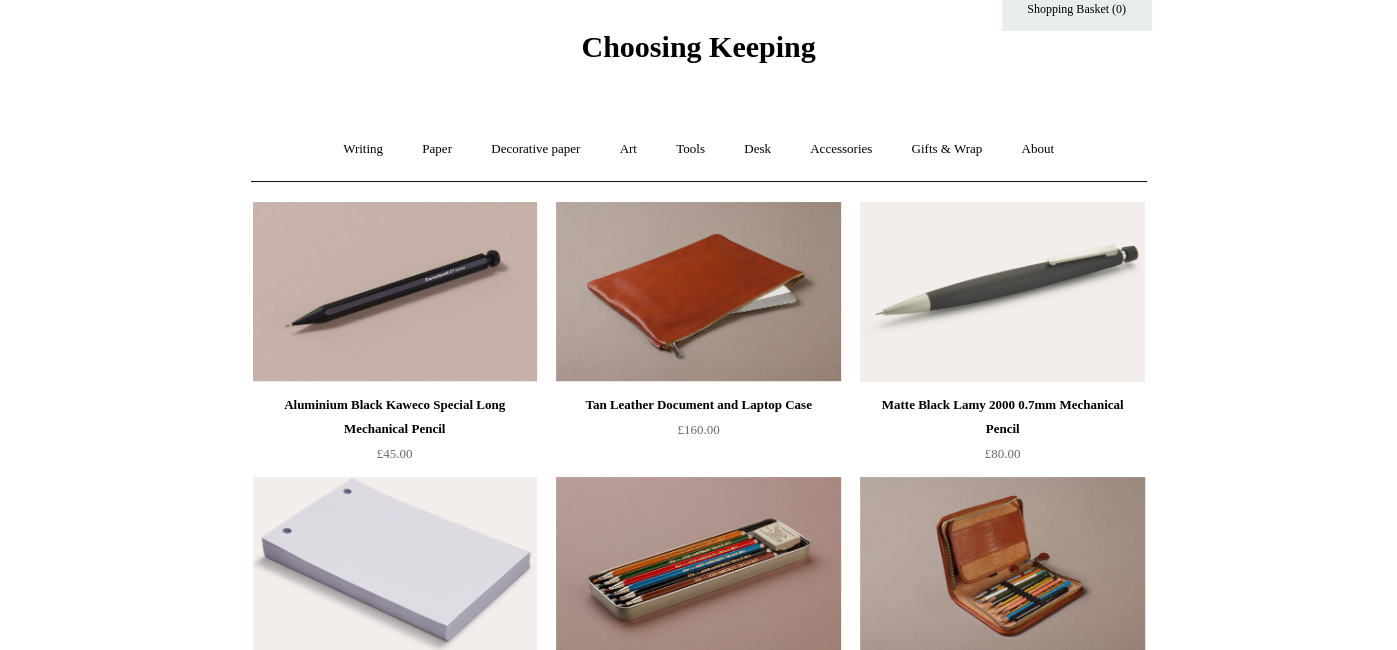 scroll, scrollTop: 0, scrollLeft: 0, axis: both 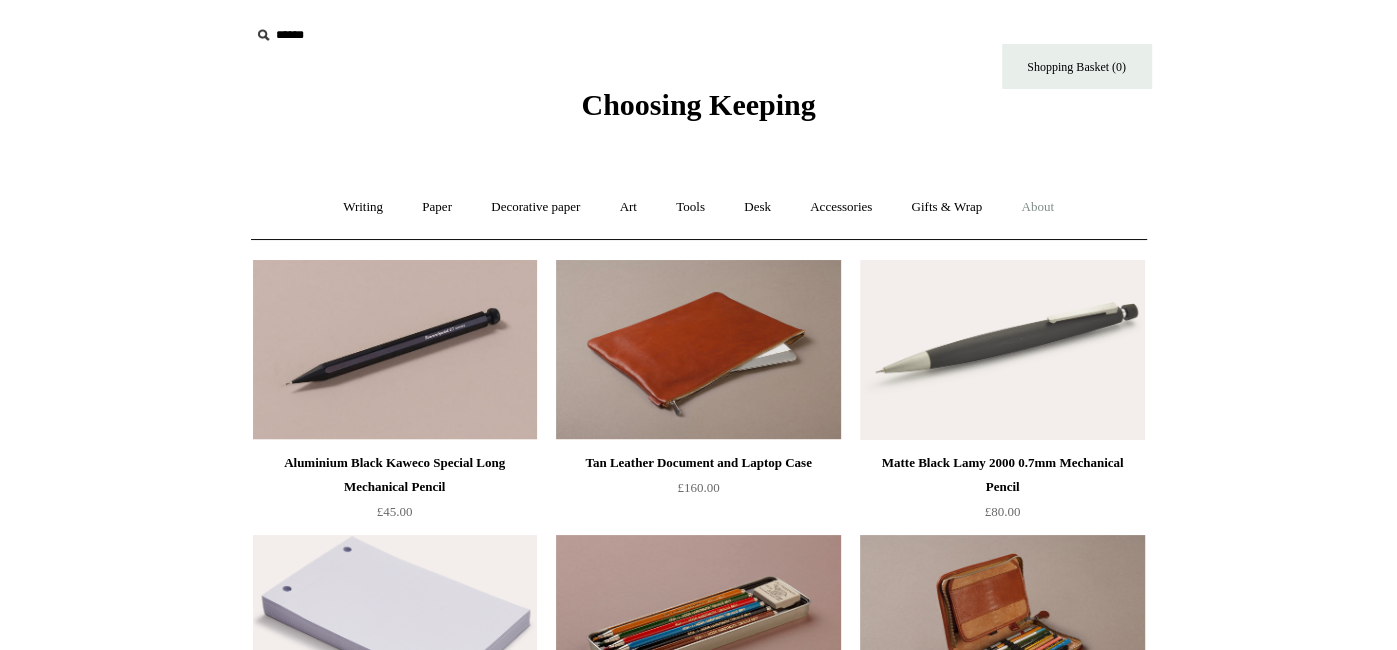 click on "About +" at bounding box center [1037, 207] 